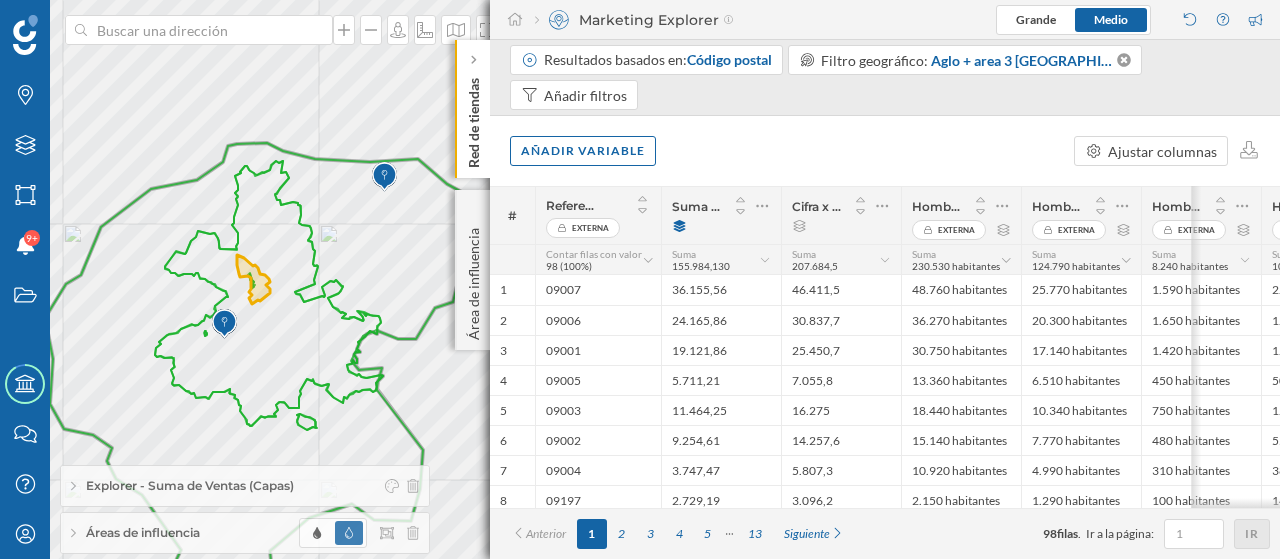 scroll, scrollTop: 0, scrollLeft: 0, axis: both 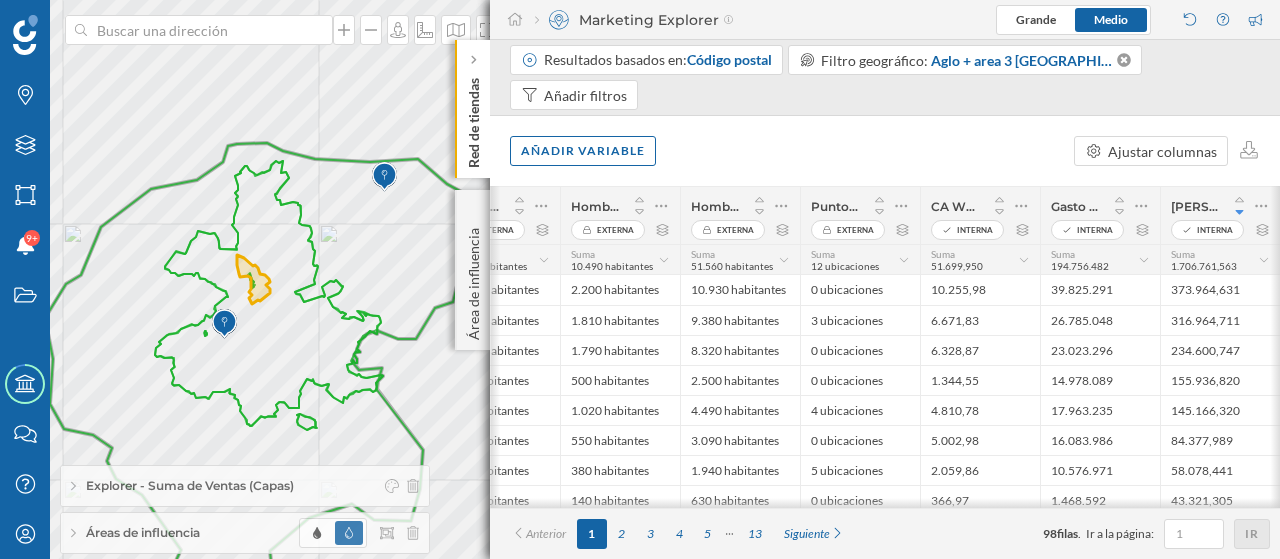 click on "Red de tiendas" 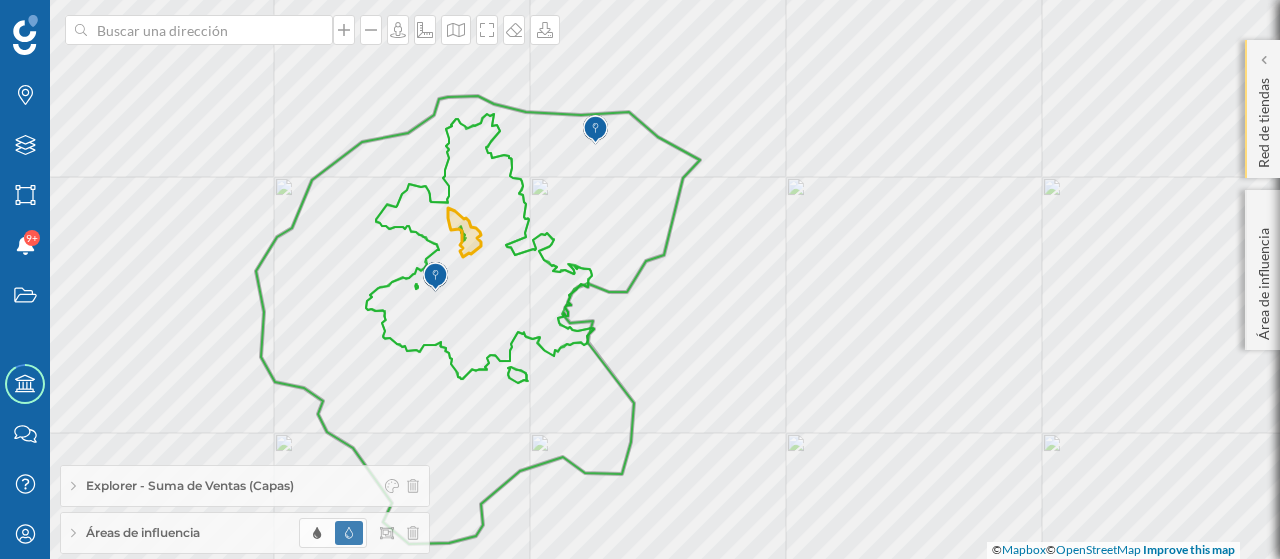 click on "Red de tiendas" 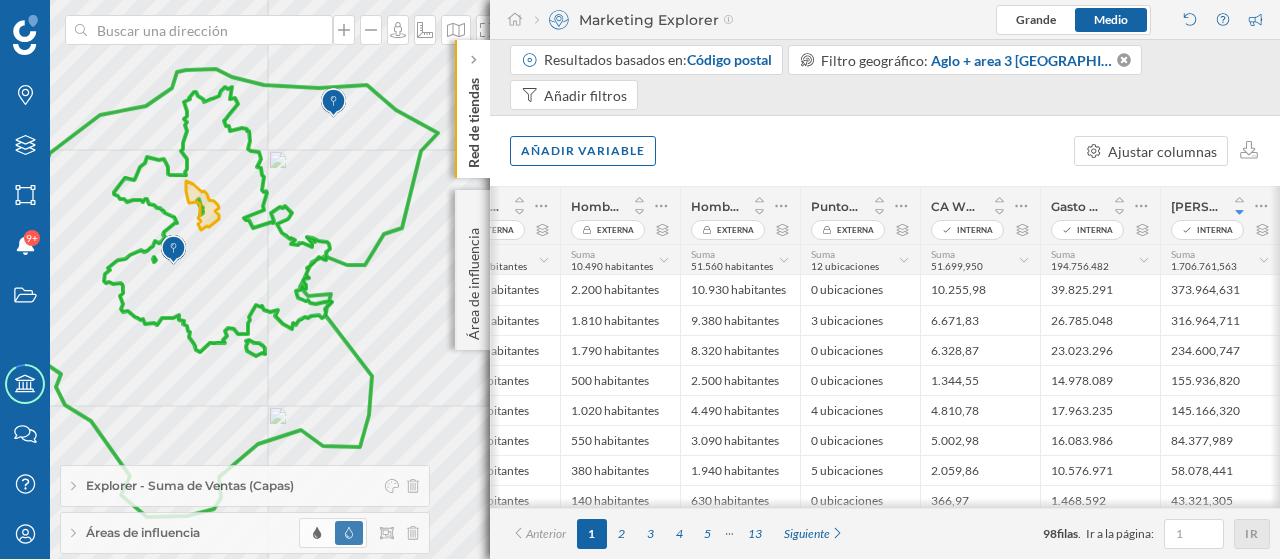 drag, startPoint x: 314, startPoint y: 208, endPoint x: 52, endPoint y: 181, distance: 263.38754 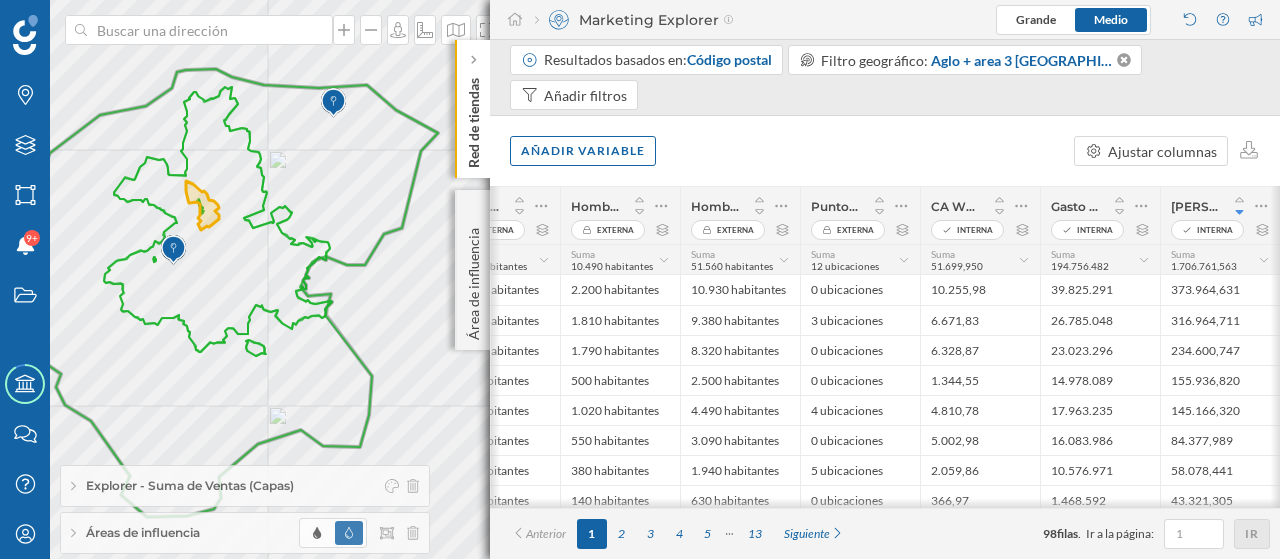 scroll, scrollTop: 0, scrollLeft: 701, axis: horizontal 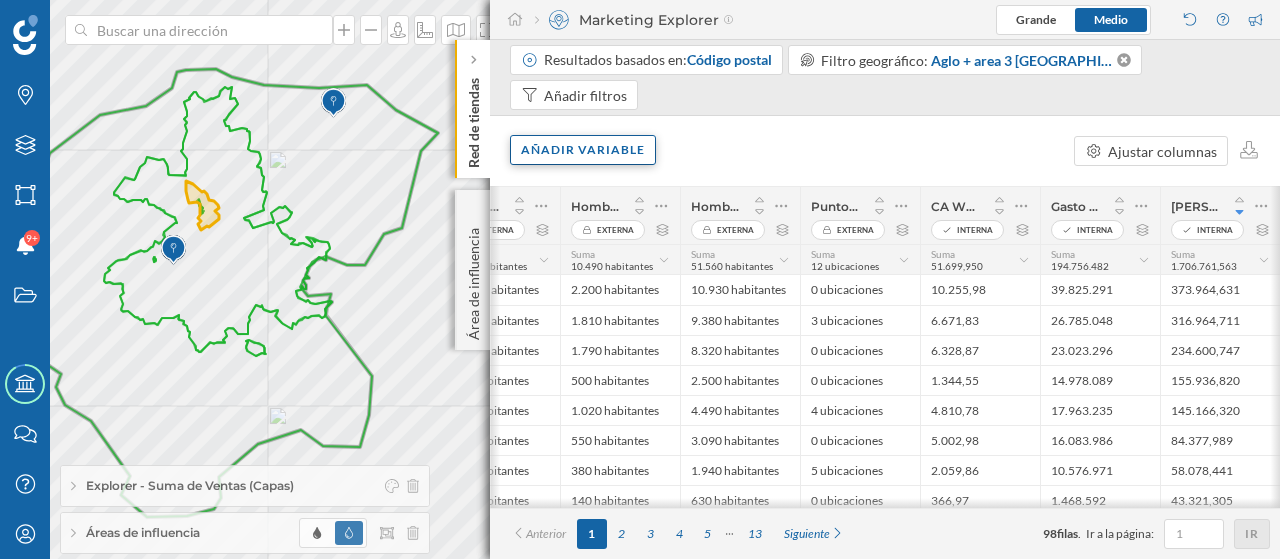 click on "Añadir variable" at bounding box center (583, 150) 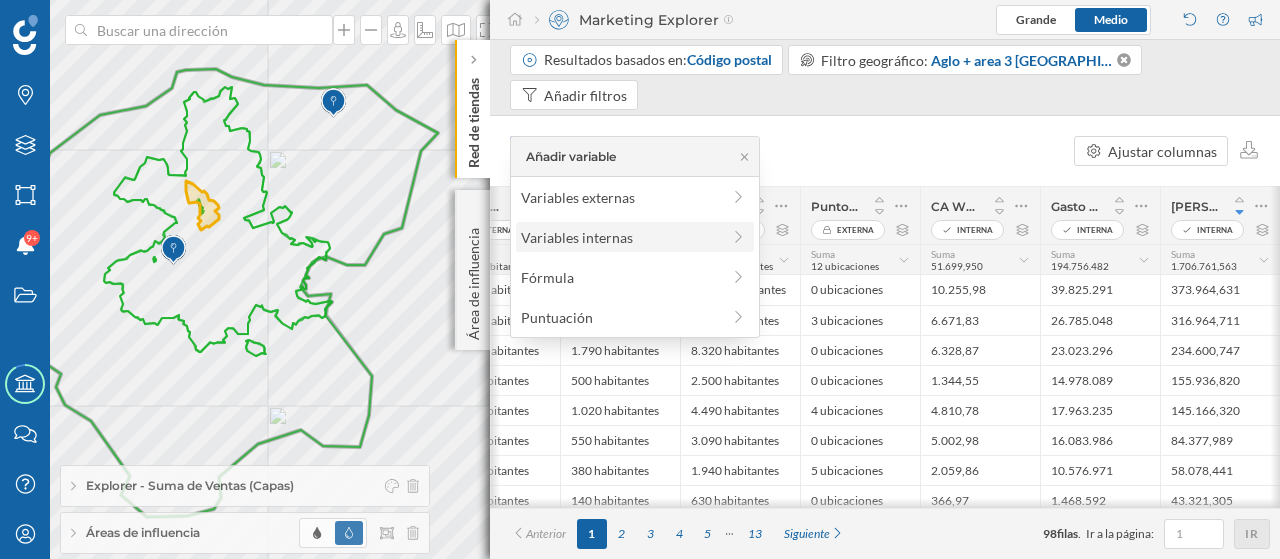 click on "Variables internas" at bounding box center [620, 237] 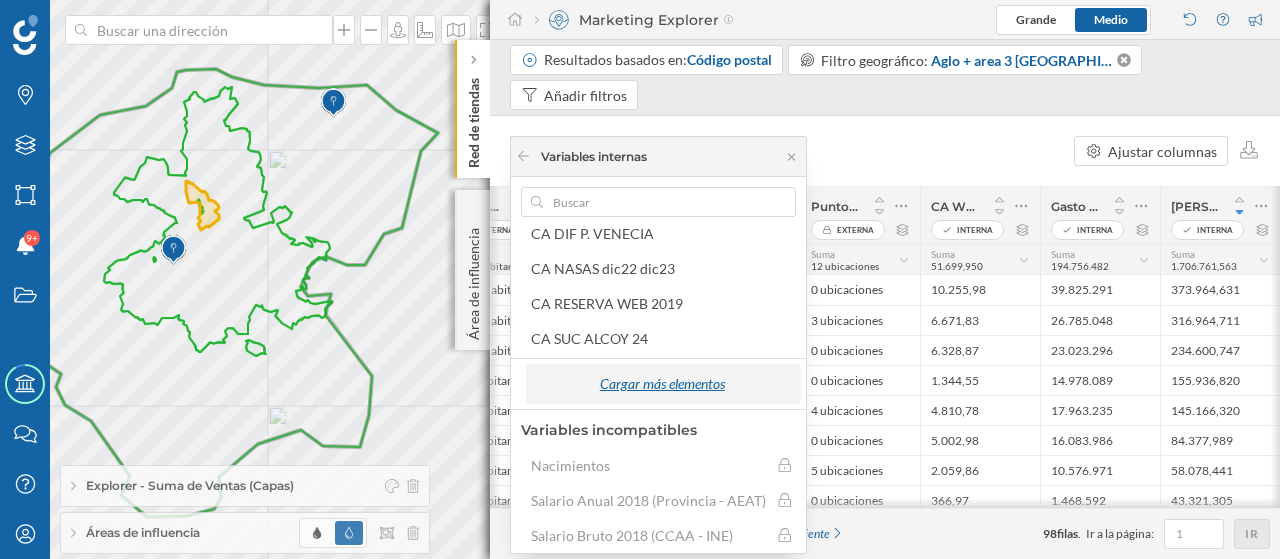 click on "Cargar más elementos" at bounding box center [662, 384] 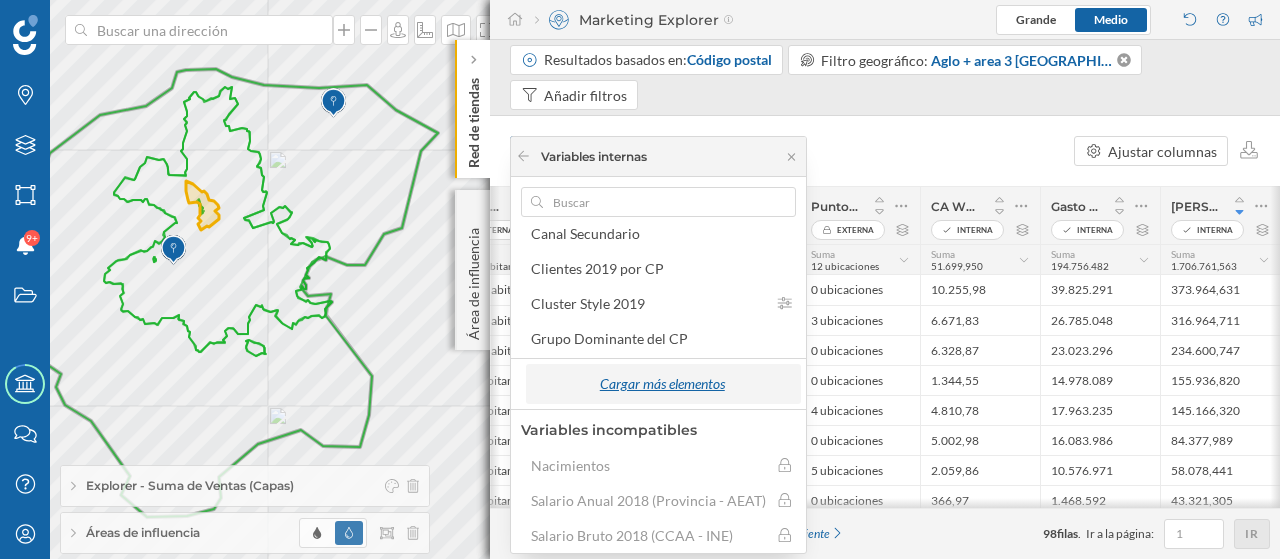click on "Cargar más elementos" at bounding box center (662, 384) 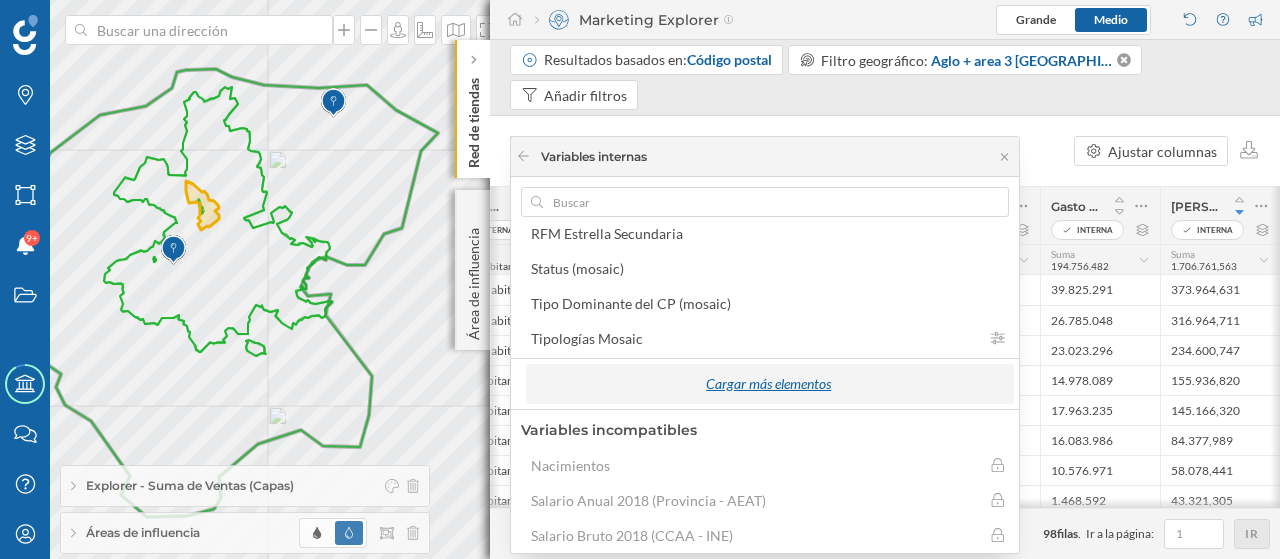 click on "Cargar más elementos" at bounding box center (769, 384) 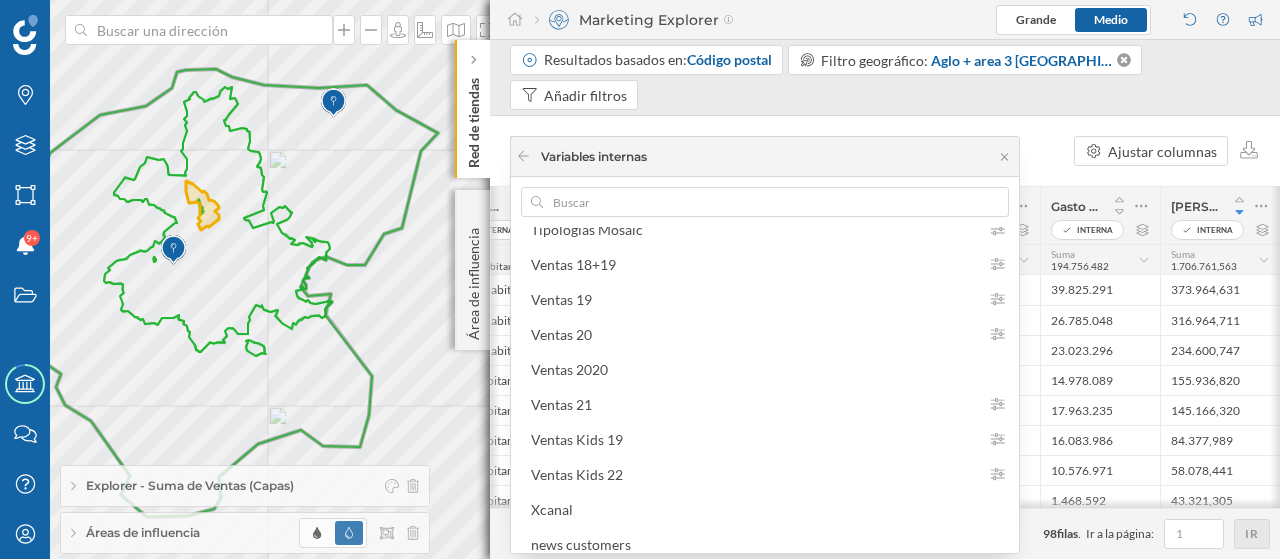 scroll, scrollTop: 984, scrollLeft: 0, axis: vertical 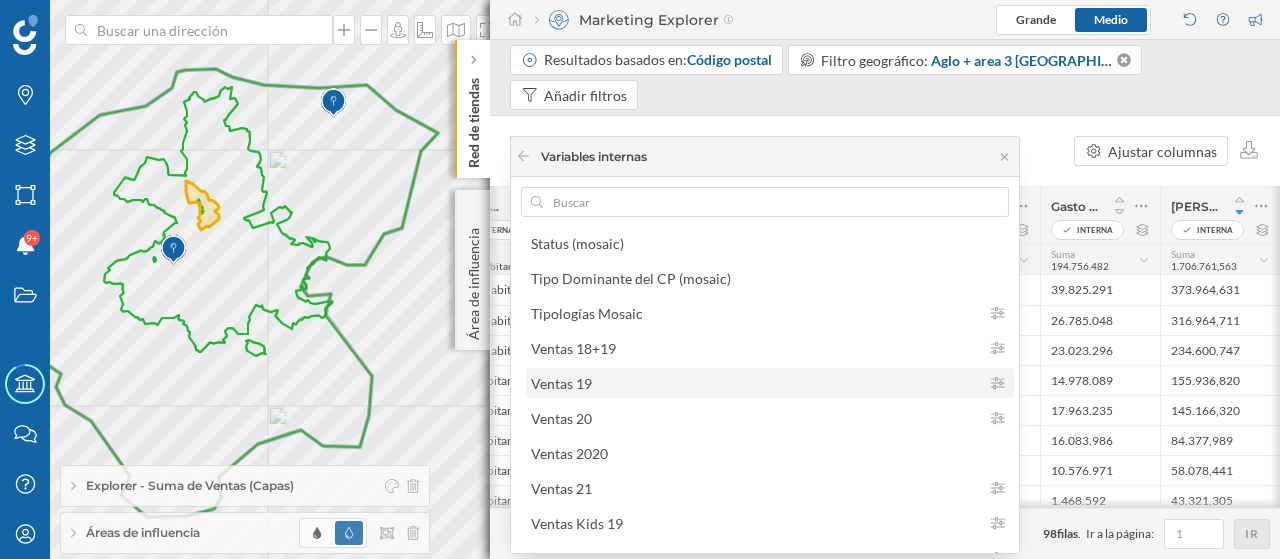 click on "Ventas 19" at bounding box center (755, 383) 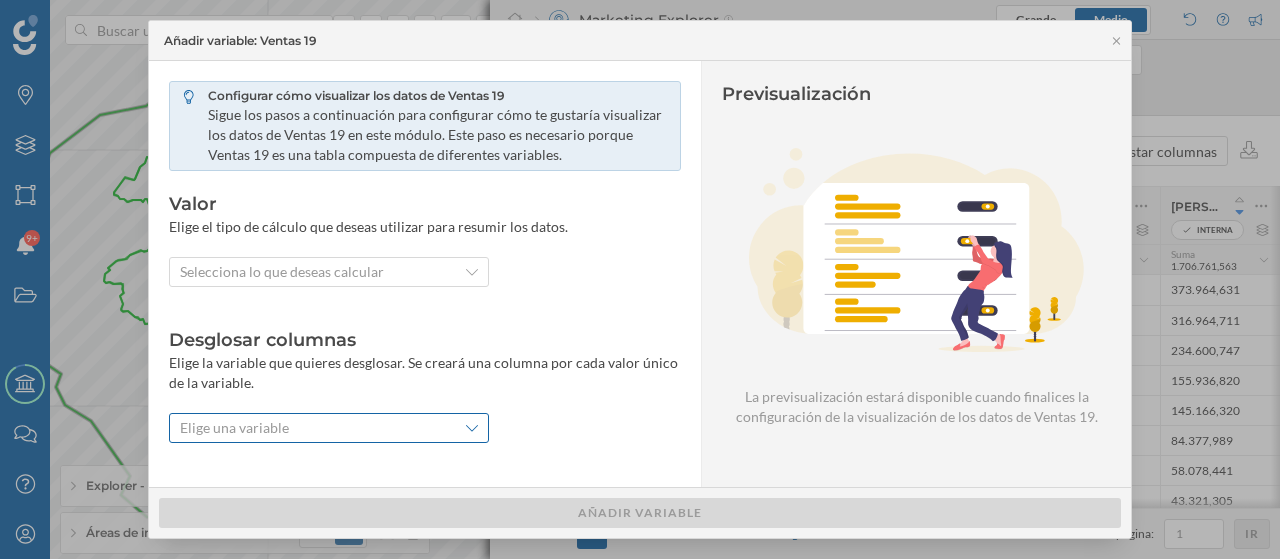click on "Elige una variable" at bounding box center (312, 428) 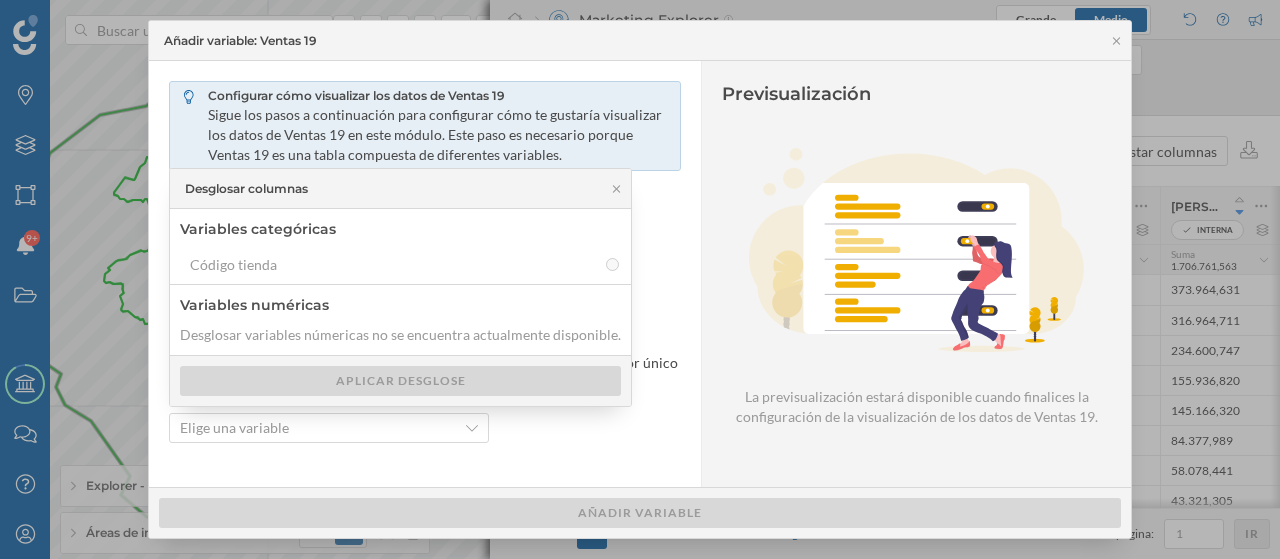 click on "Selecciona lo que deseas calcular" at bounding box center [425, 272] 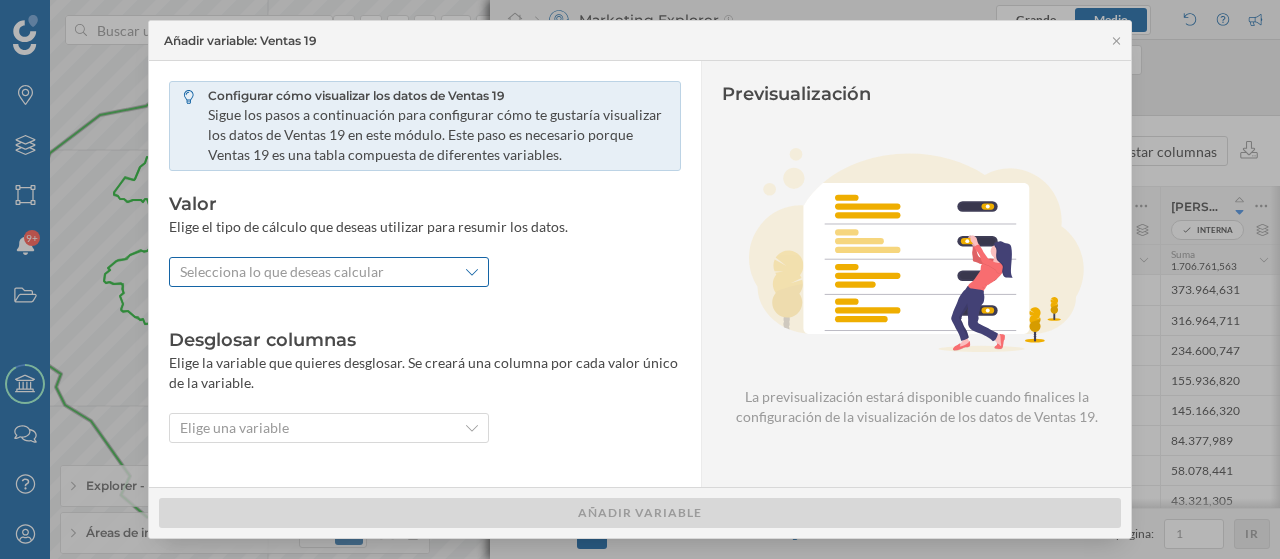 click on "Selecciona lo que deseas calcular" at bounding box center [282, 272] 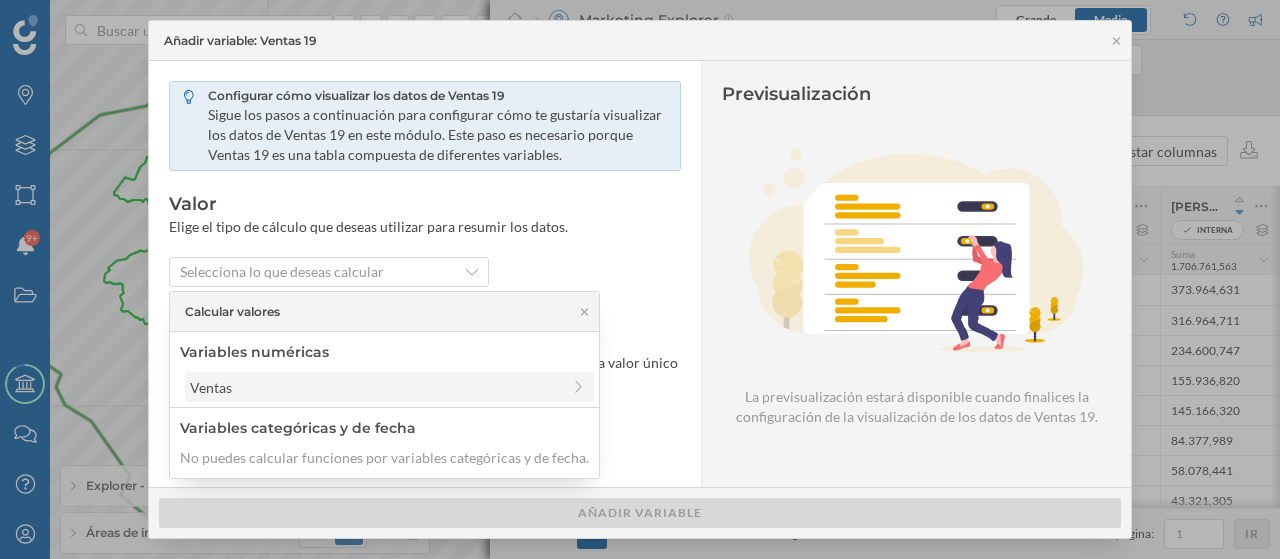 click on "Ventas" at bounding box center (375, 387) 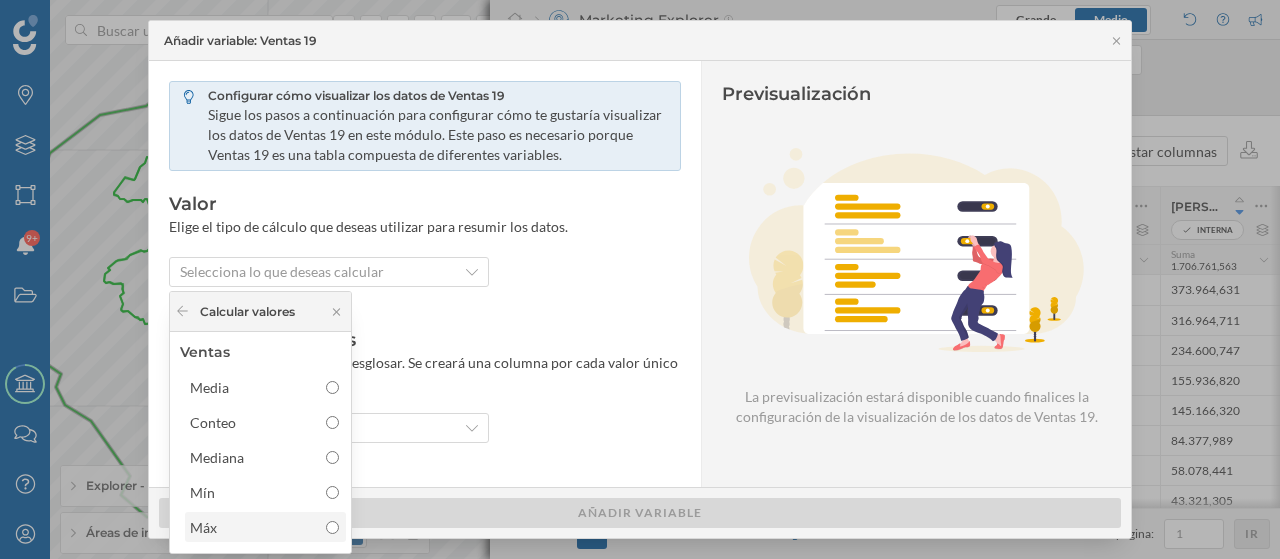 click on "Máx" at bounding box center [332, 527] 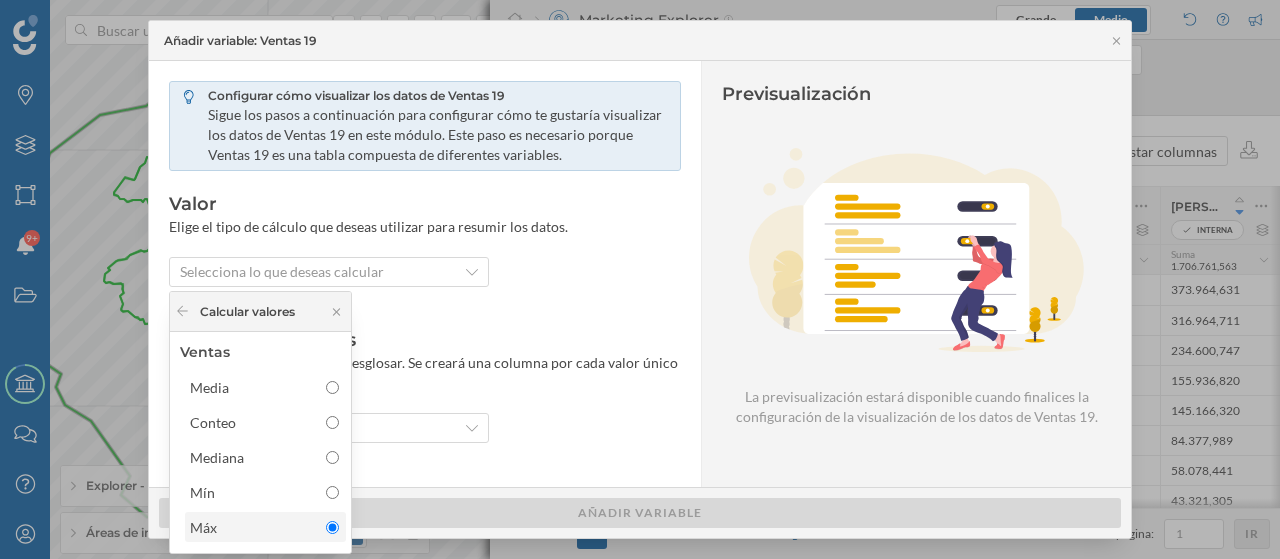 click on "Desviación estándar" at bounding box center (332, 562) 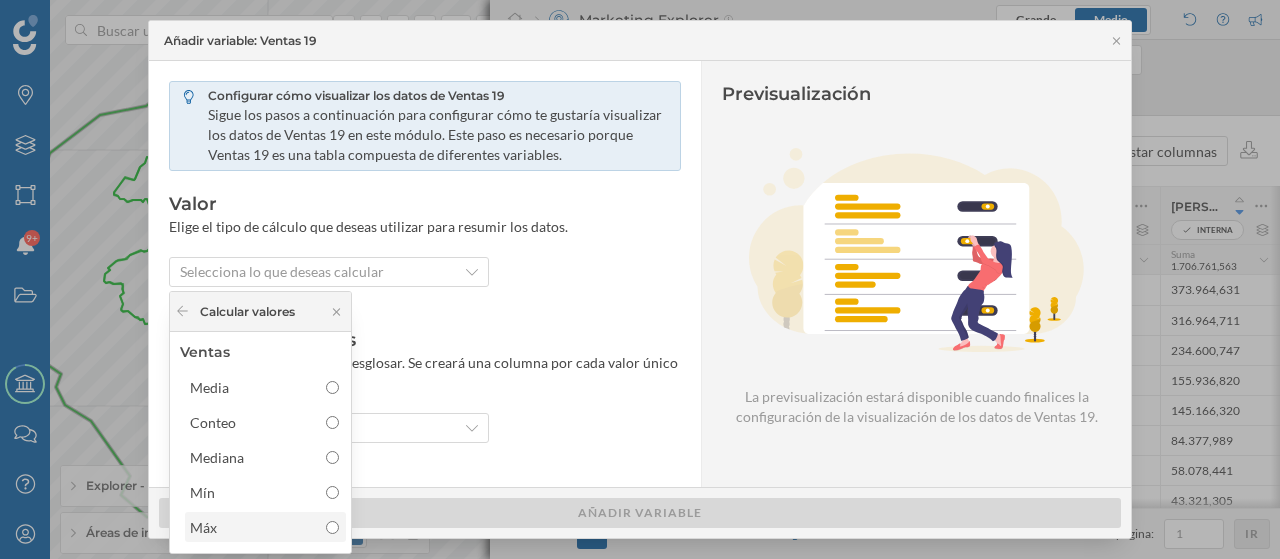 scroll, scrollTop: 114, scrollLeft: 0, axis: vertical 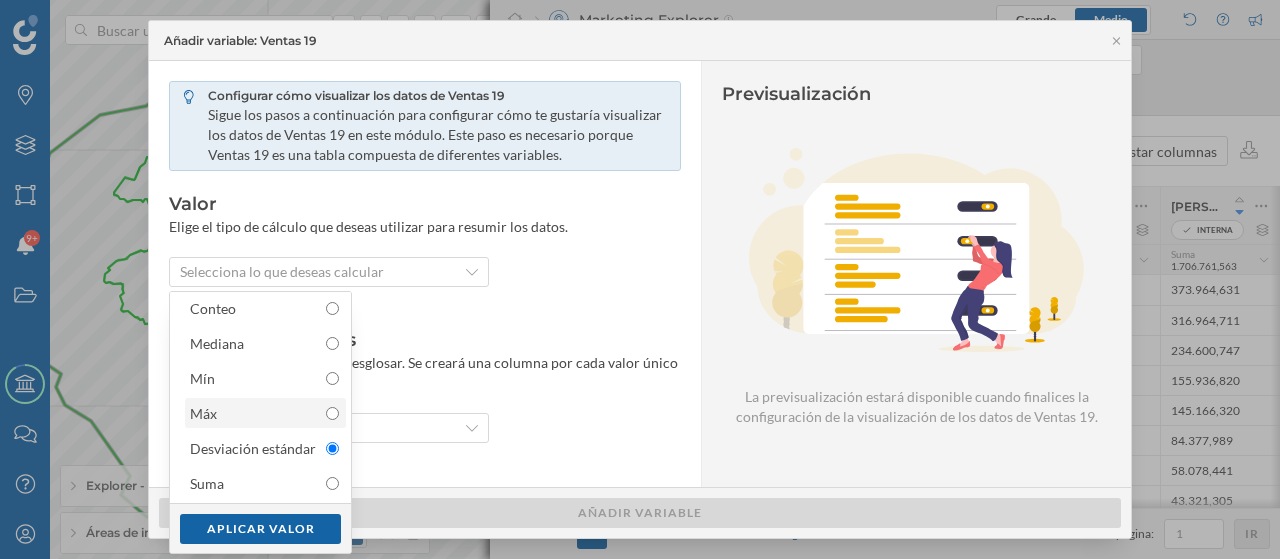 click on "Suma" at bounding box center [332, 483] 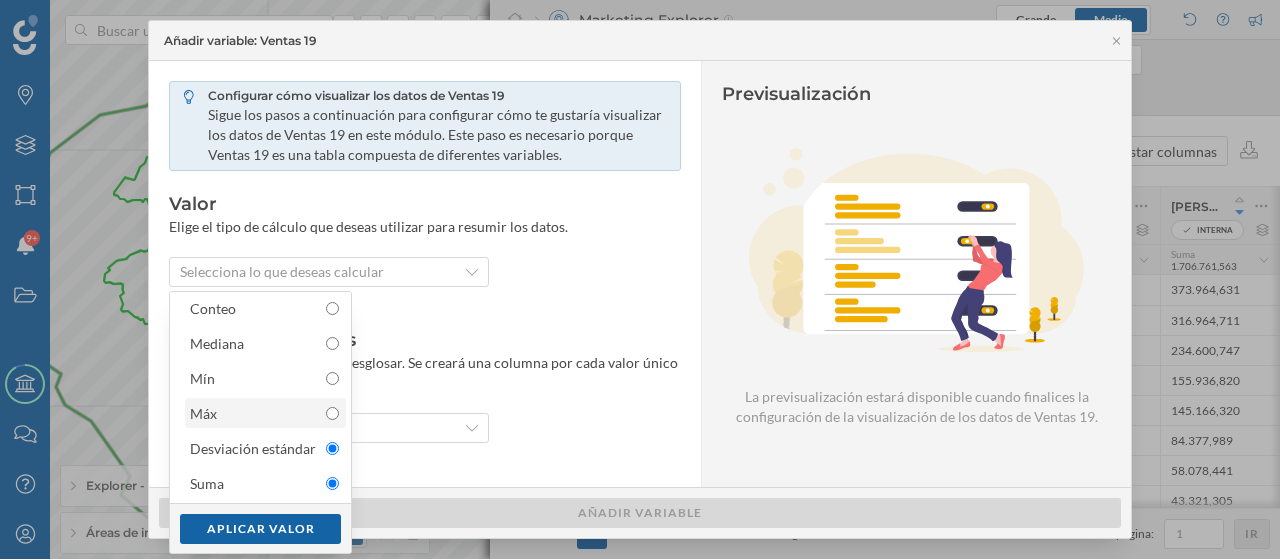 radio on "false" 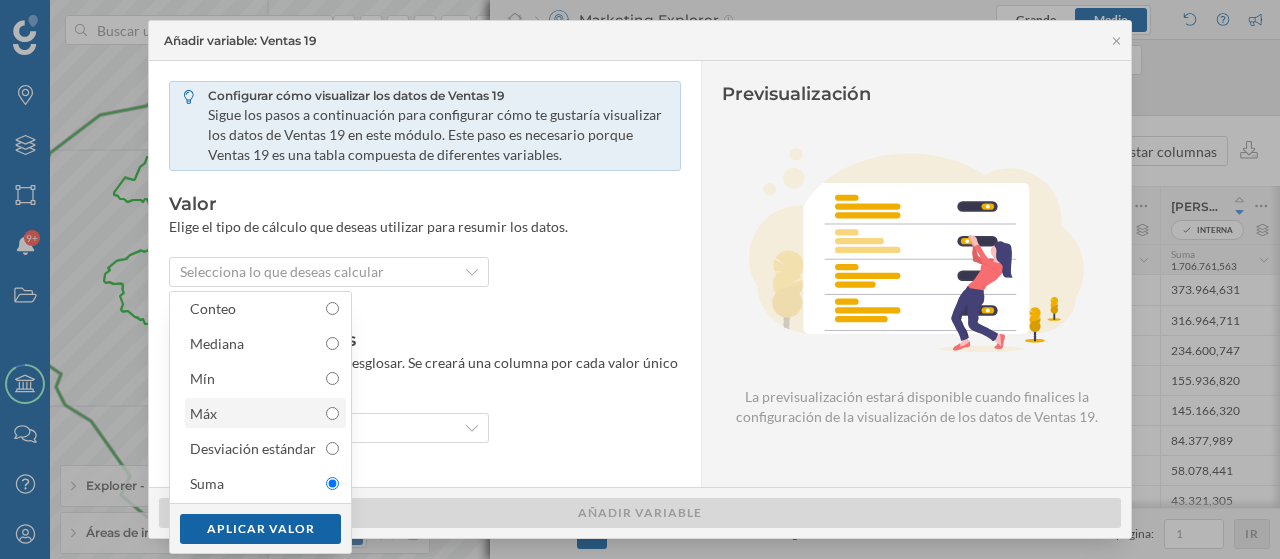 click on "Aplicar valor" at bounding box center (260, 529) 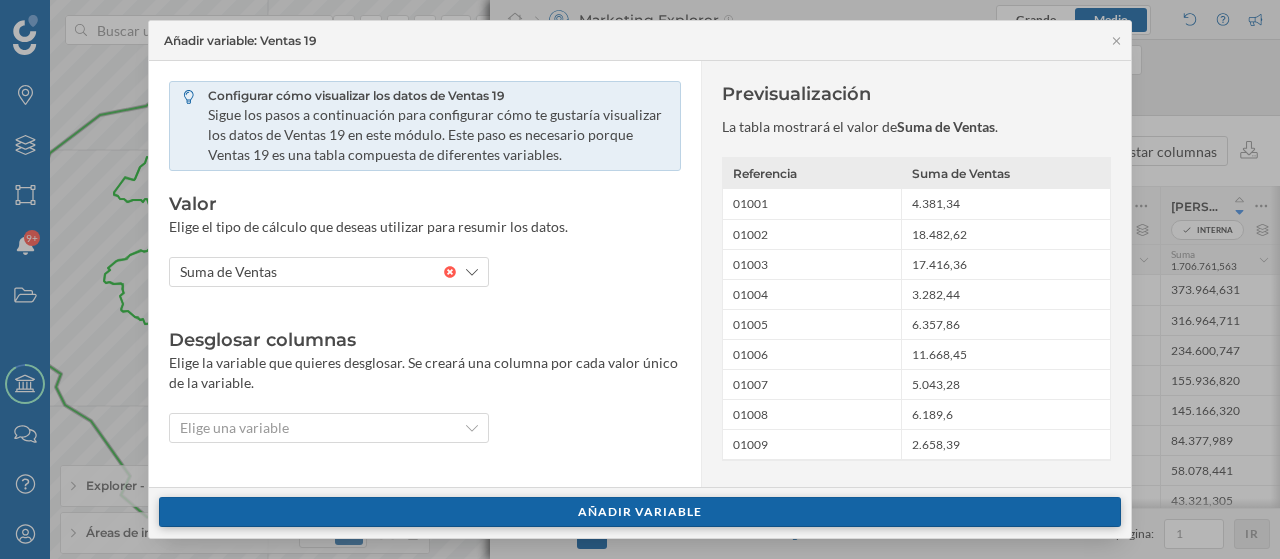 click on "Añadir variable" at bounding box center [640, 512] 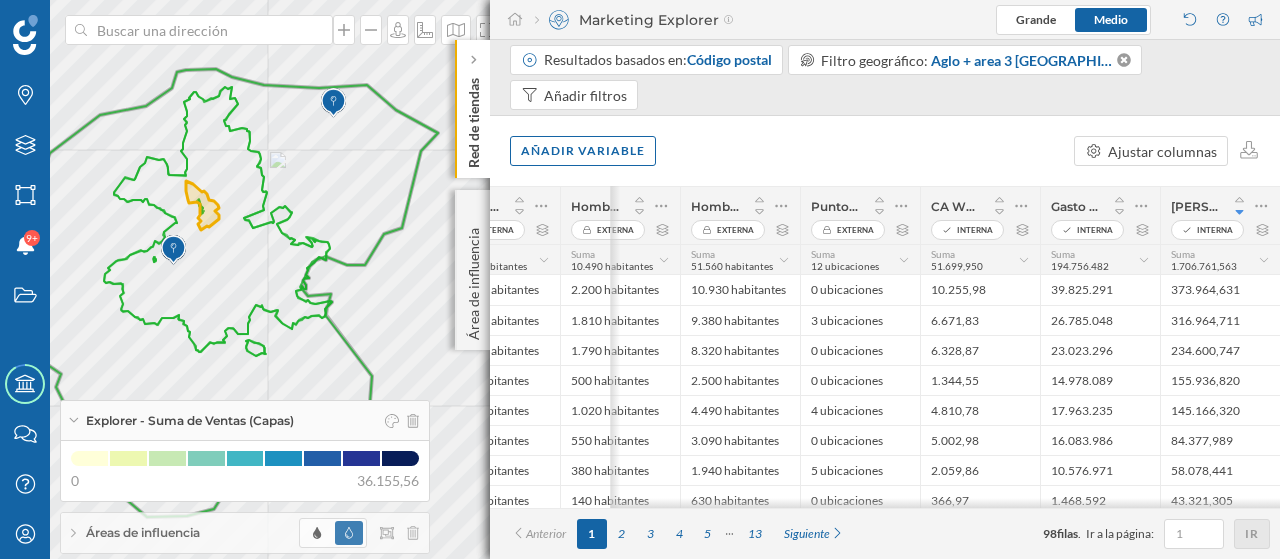 scroll, scrollTop: 0, scrollLeft: 821, axis: horizontal 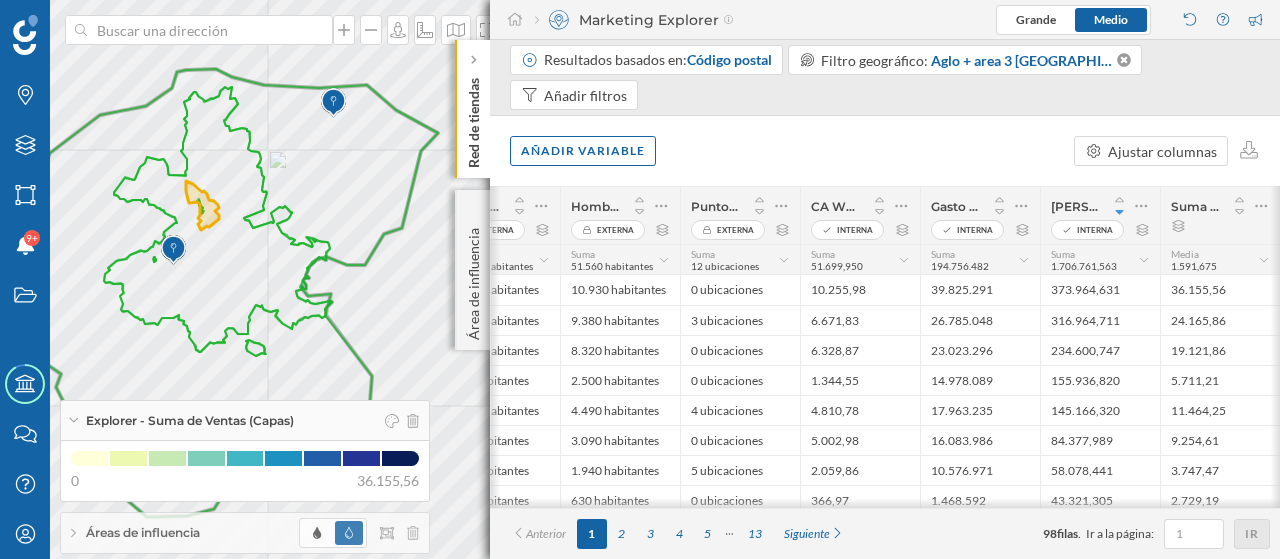 click on "Media" at bounding box center [1185, 254] 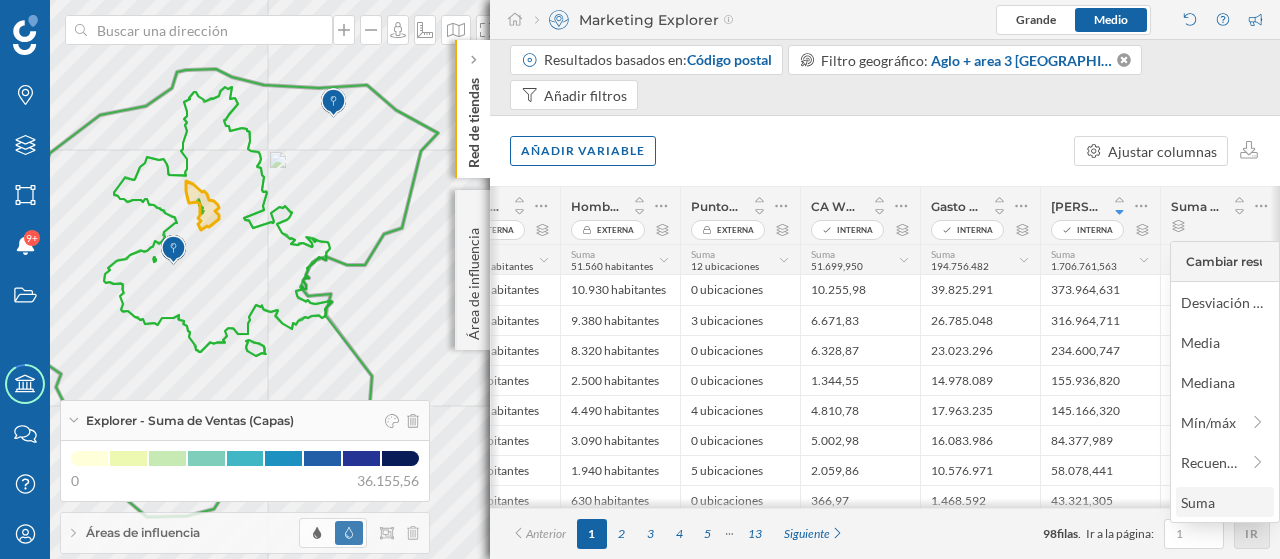 click on "Suma" at bounding box center (1224, 502) 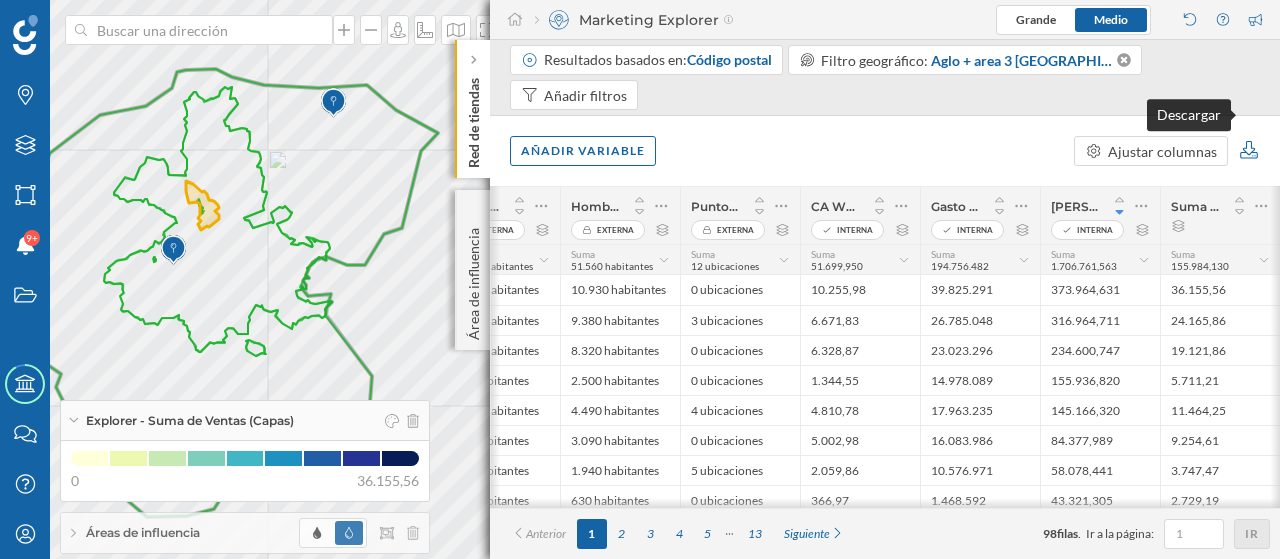 click 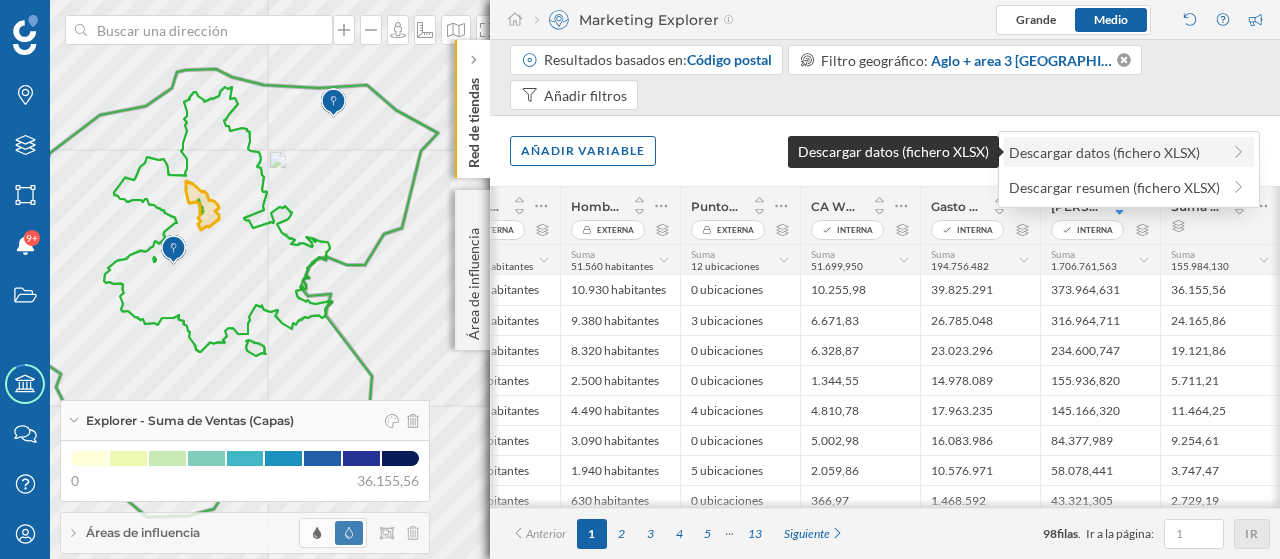 click on "Descargar datos (fichero XLSX)" at bounding box center [1114, 152] 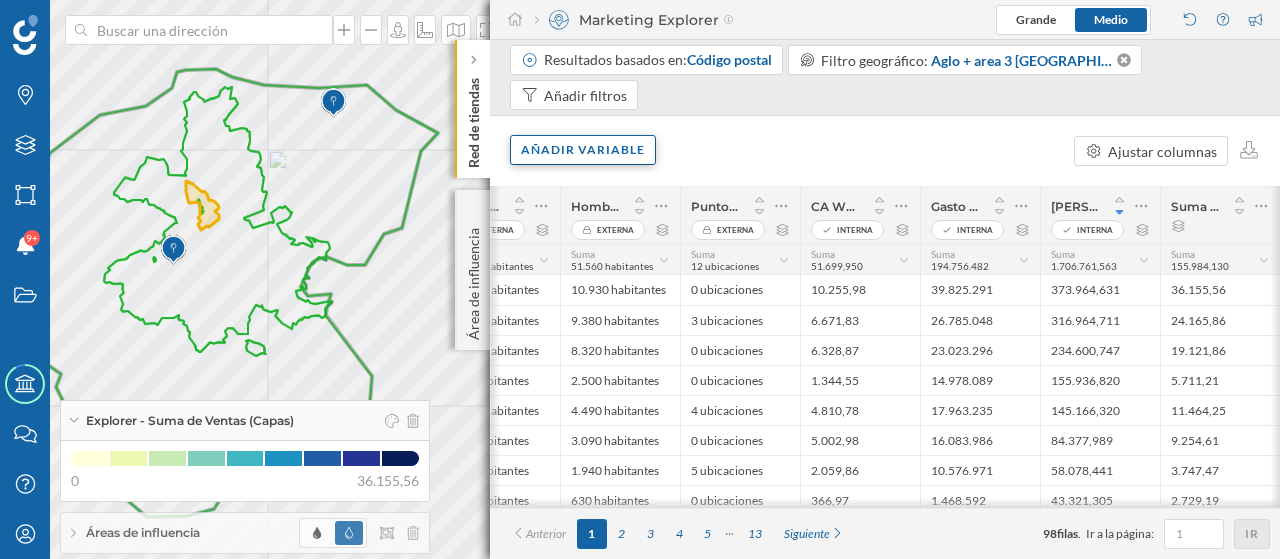 click on "Añadir variable" at bounding box center (583, 150) 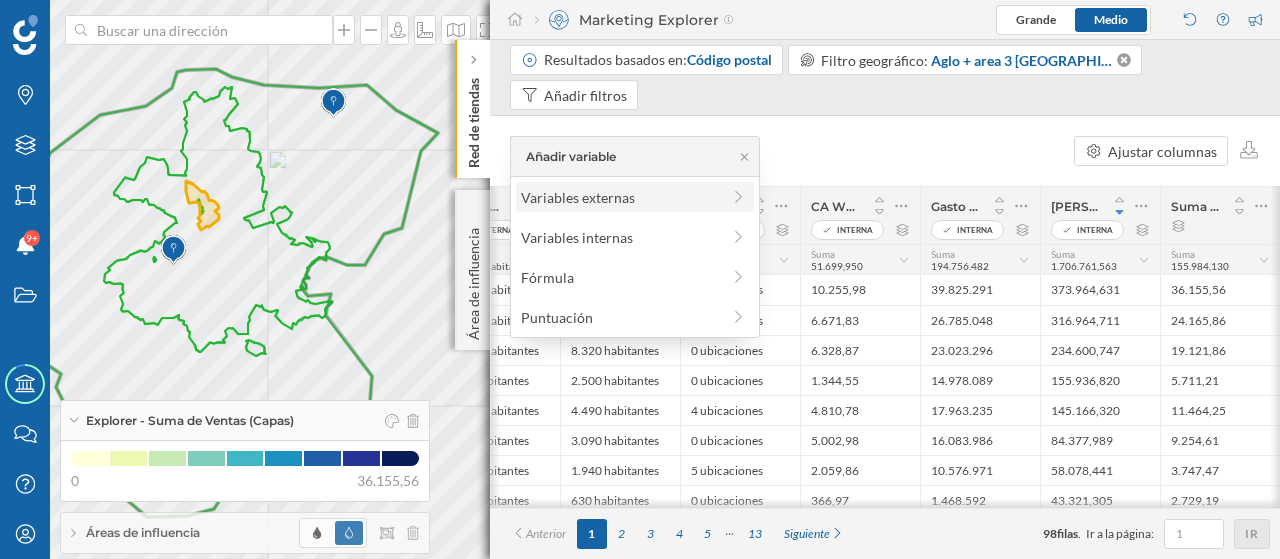 click on "Variables externas" at bounding box center [620, 197] 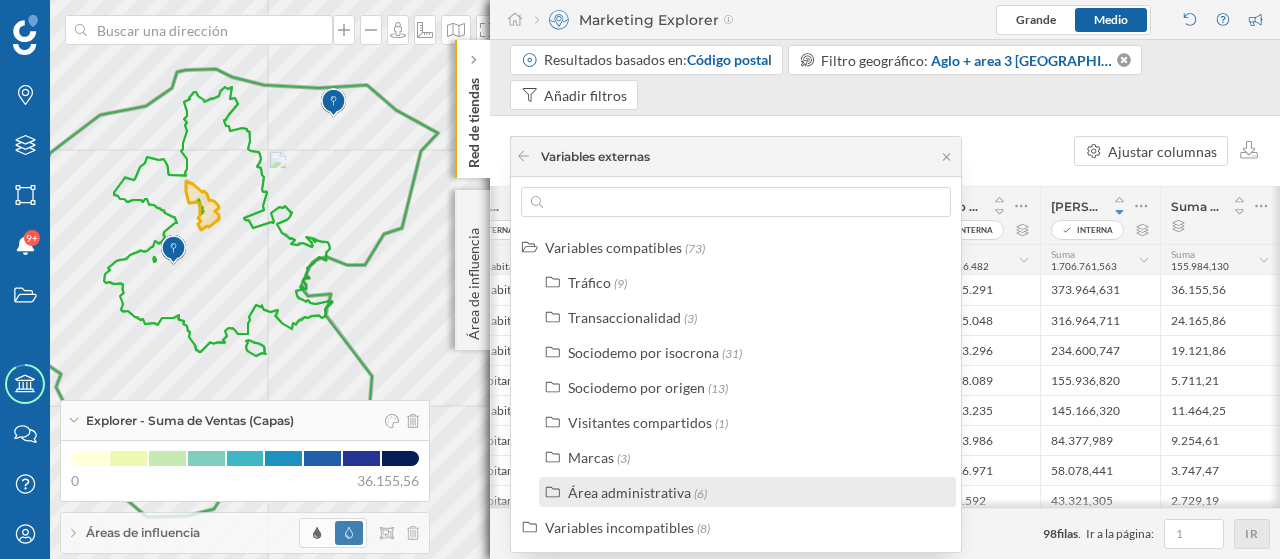 click on "Área administrativa" at bounding box center [629, 492] 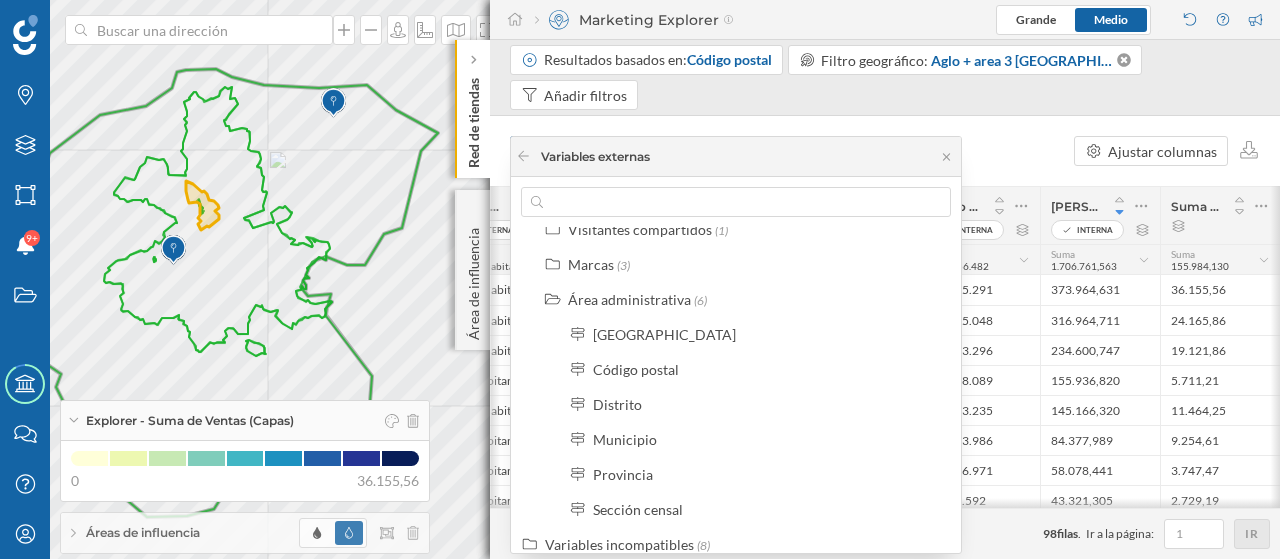 scroll, scrollTop: 208, scrollLeft: 0, axis: vertical 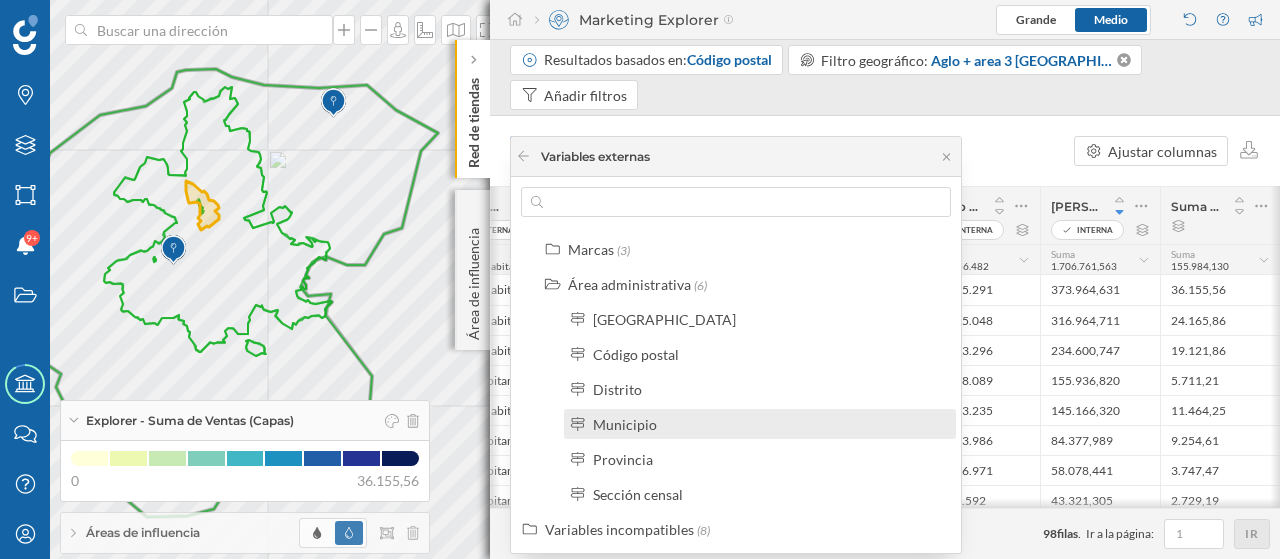 click on "Municipio" at bounding box center [768, 424] 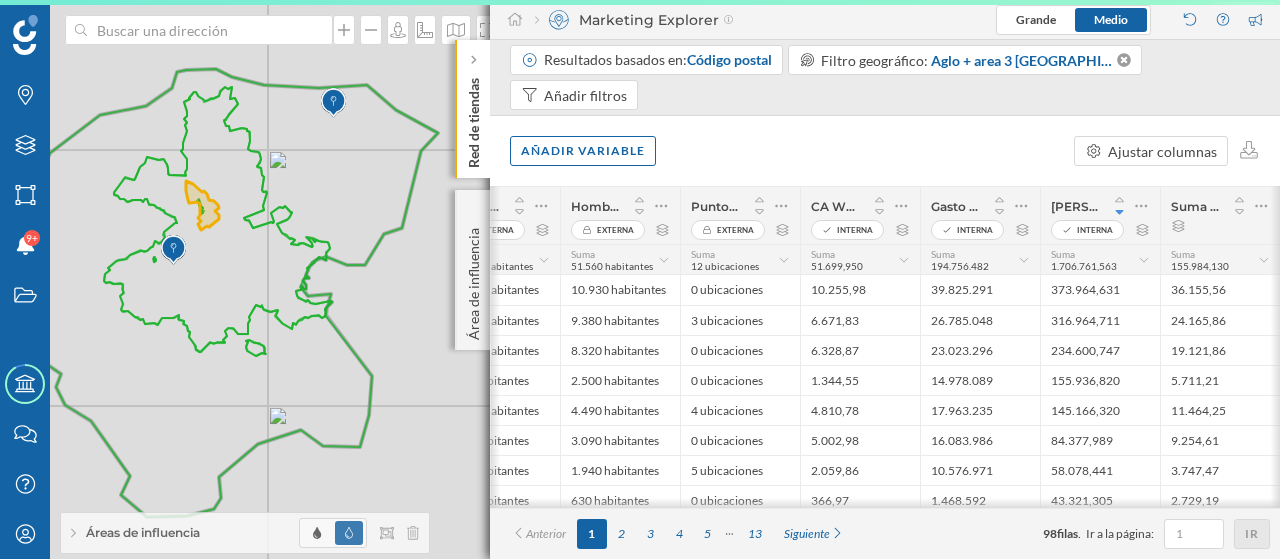 scroll, scrollTop: 0, scrollLeft: 821, axis: horizontal 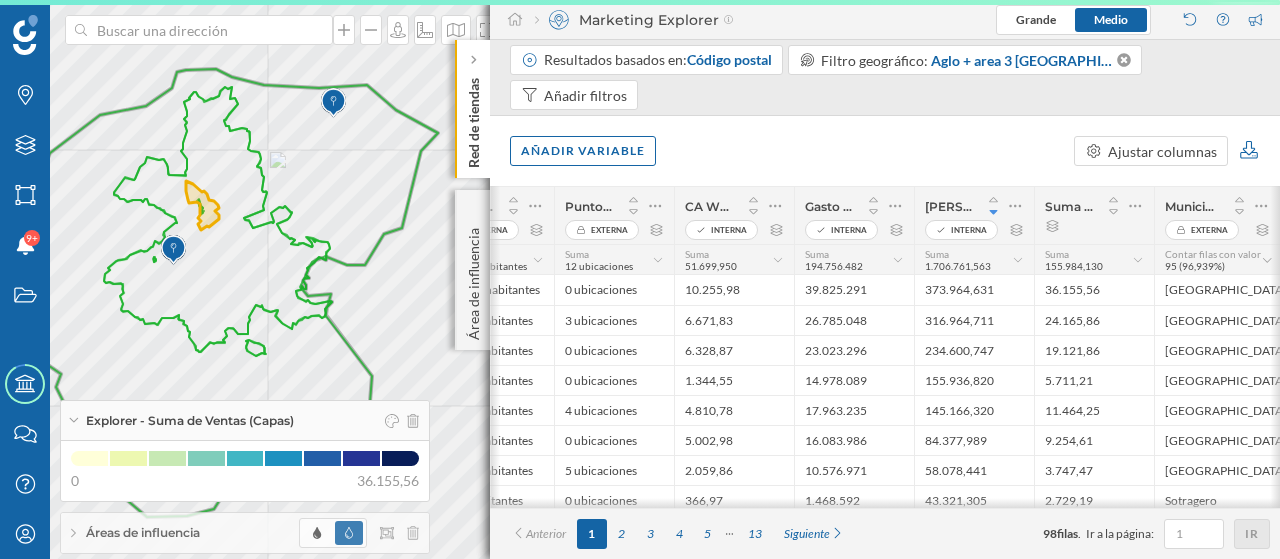 click 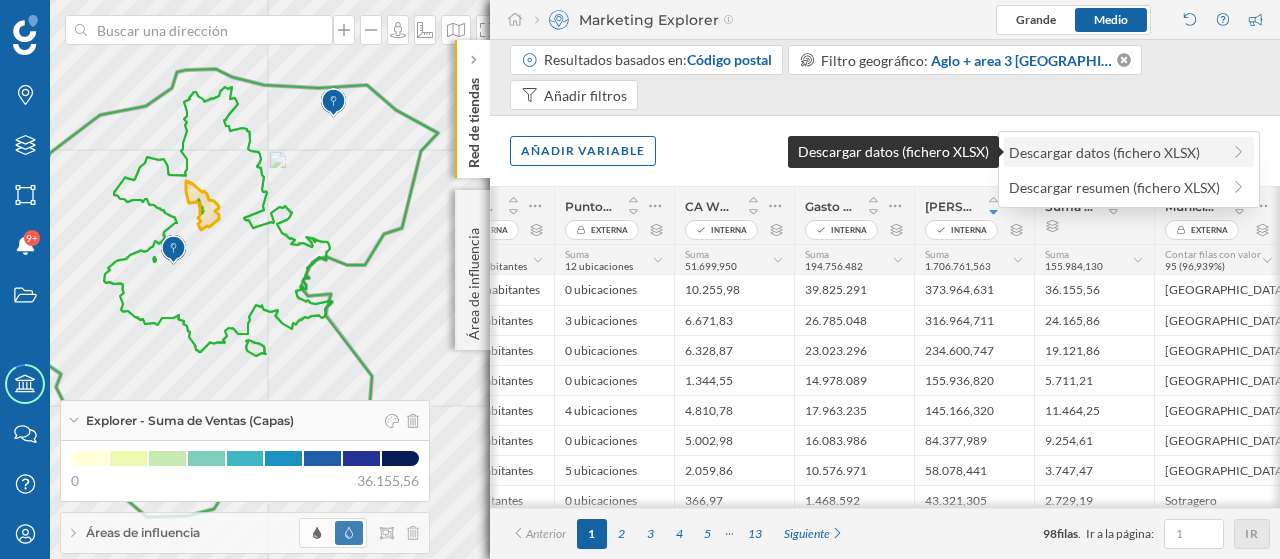 click on "Descargar datos (fichero XLSX)" at bounding box center [1114, 152] 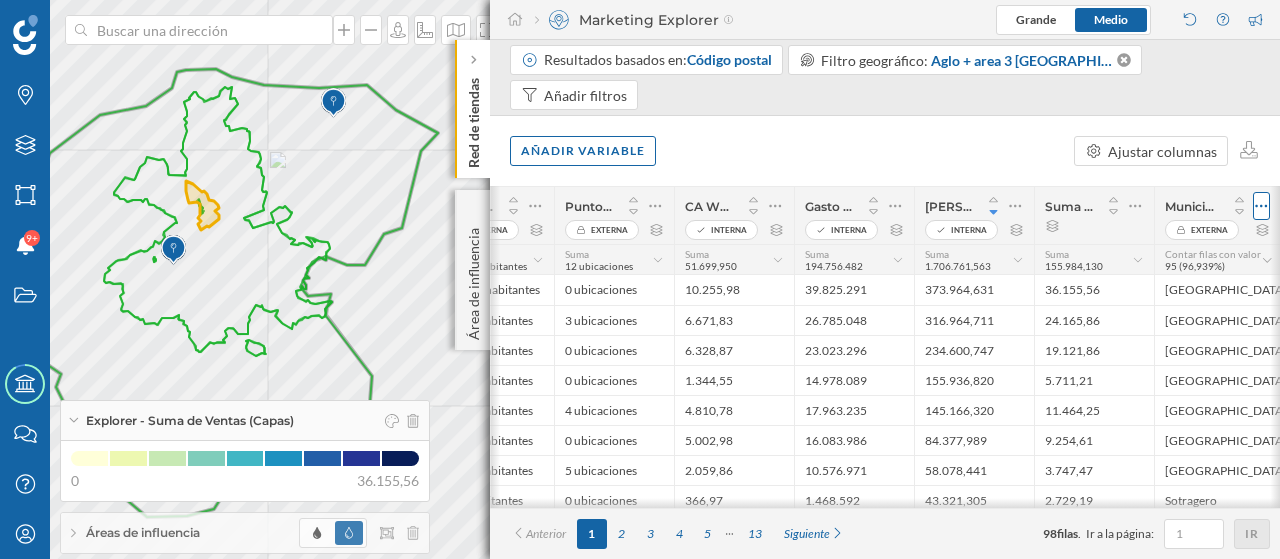 click 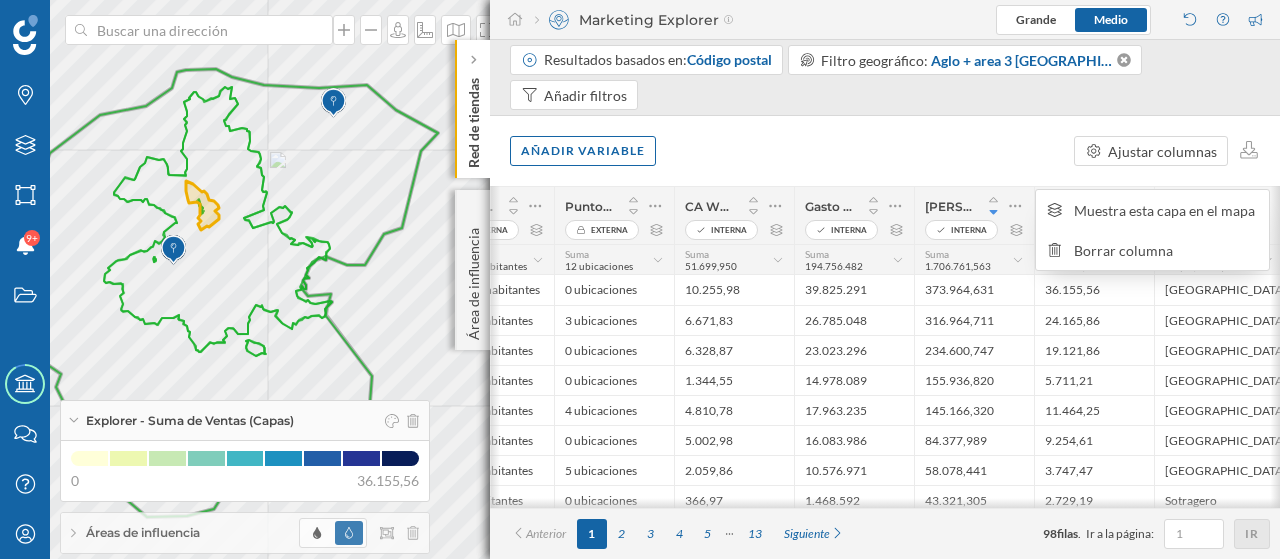 click 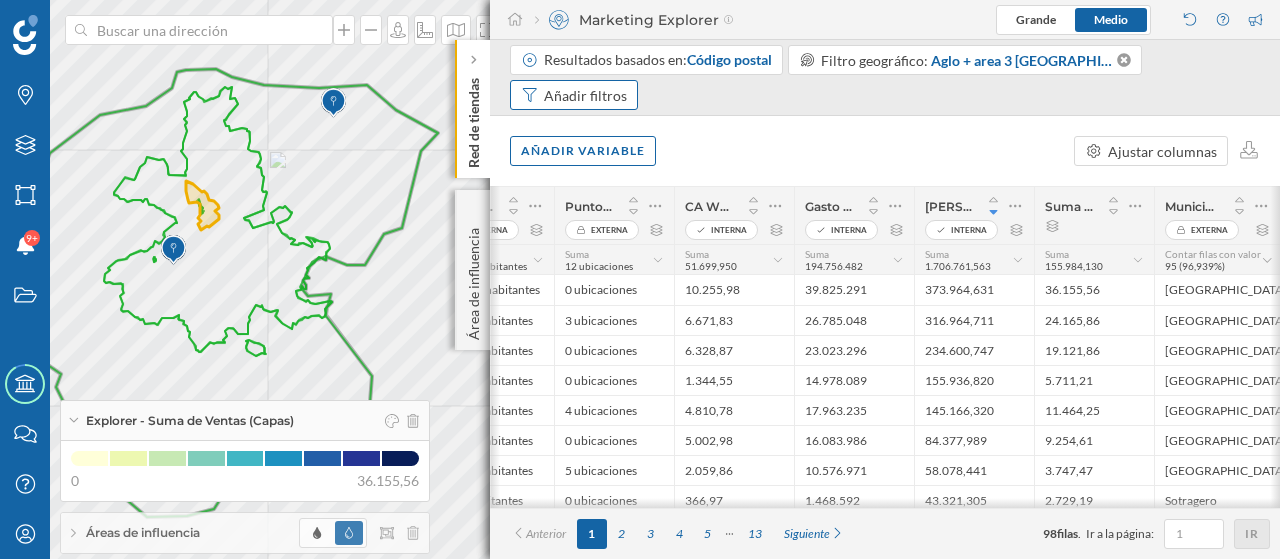click on "Añadir filtros" at bounding box center (585, 95) 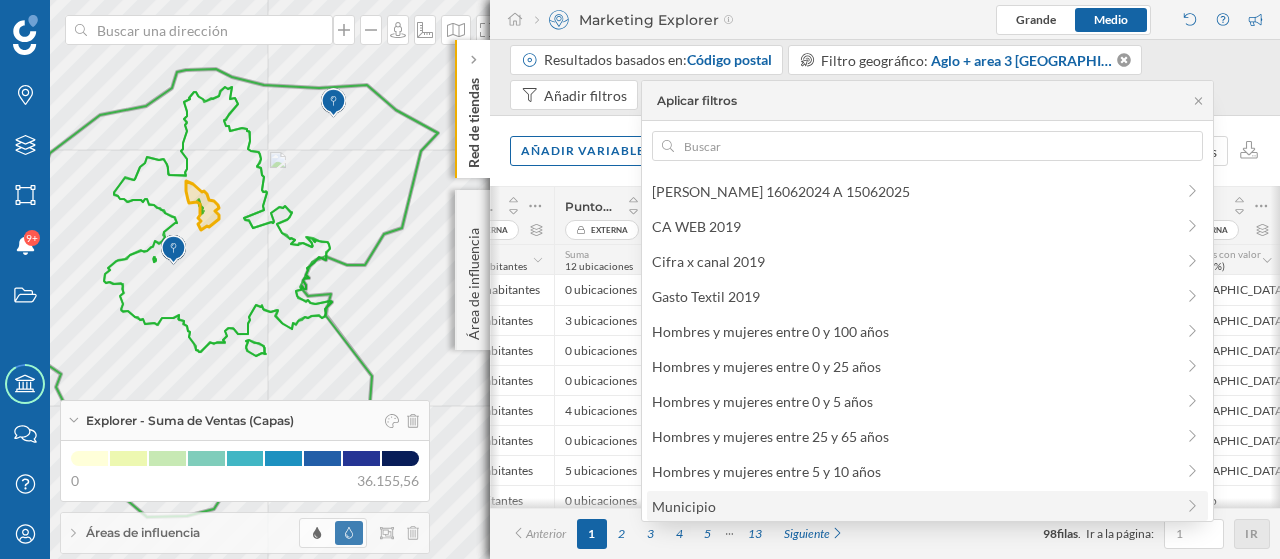 click on "Municipio" at bounding box center [913, 506] 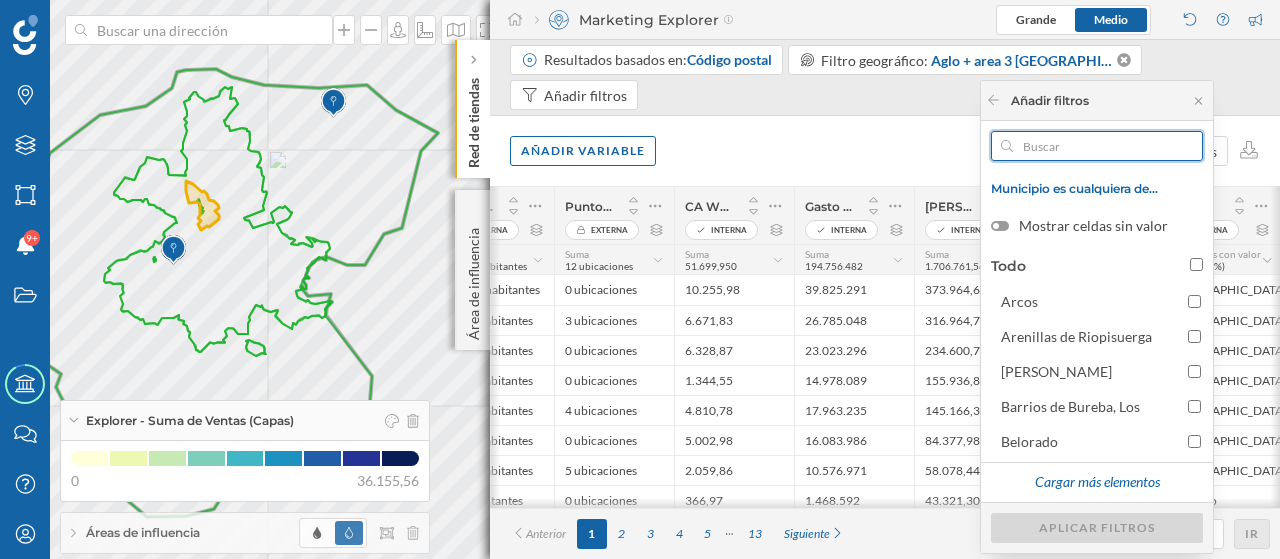 click at bounding box center (1097, 146) 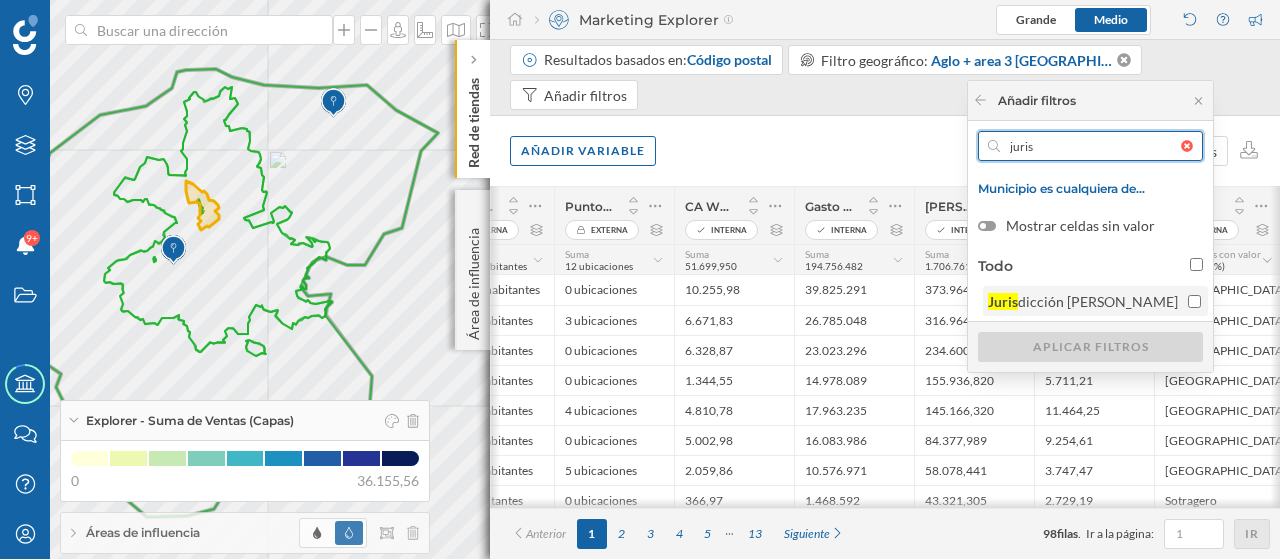 type on "juris" 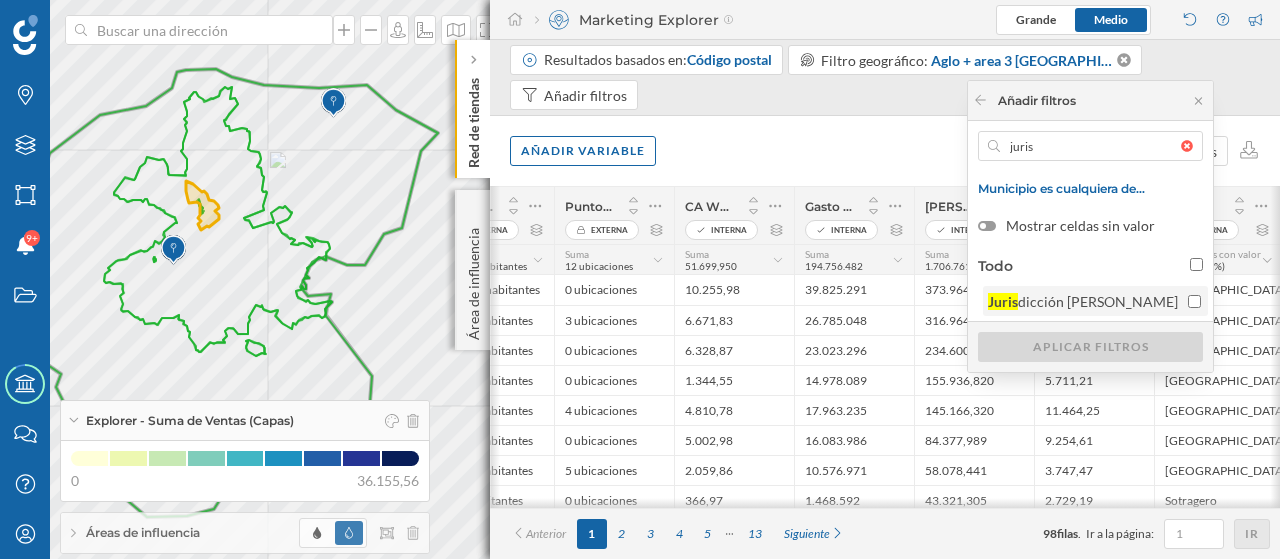 click on "Juris dicción [PERSON_NAME]" at bounding box center (1194, 301) 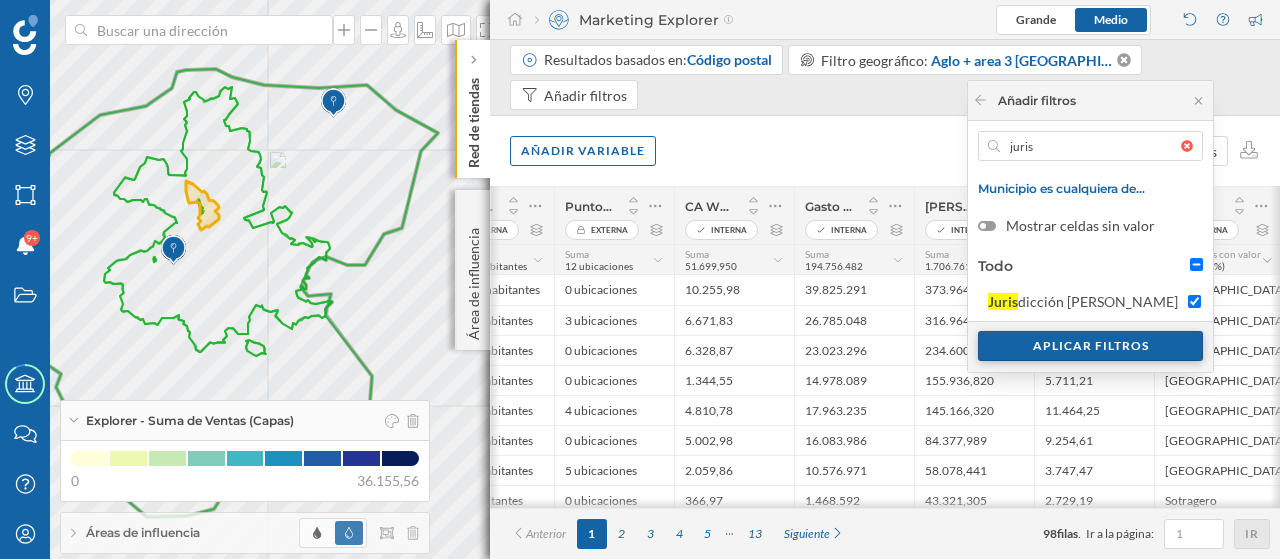 click on "Aplicar filtros" at bounding box center [1090, 346] 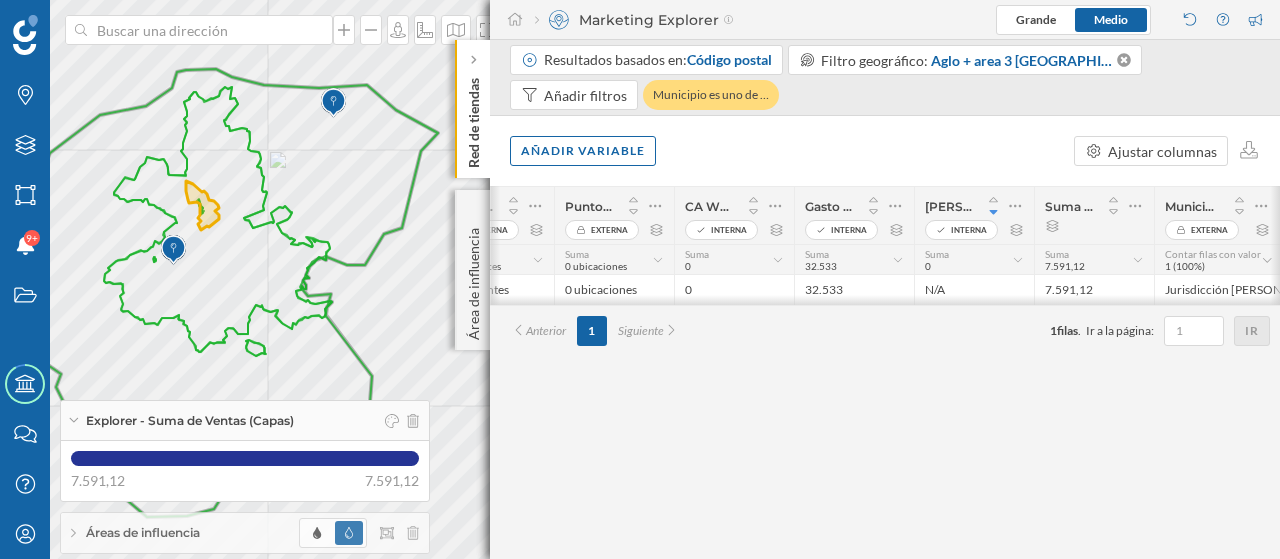 click 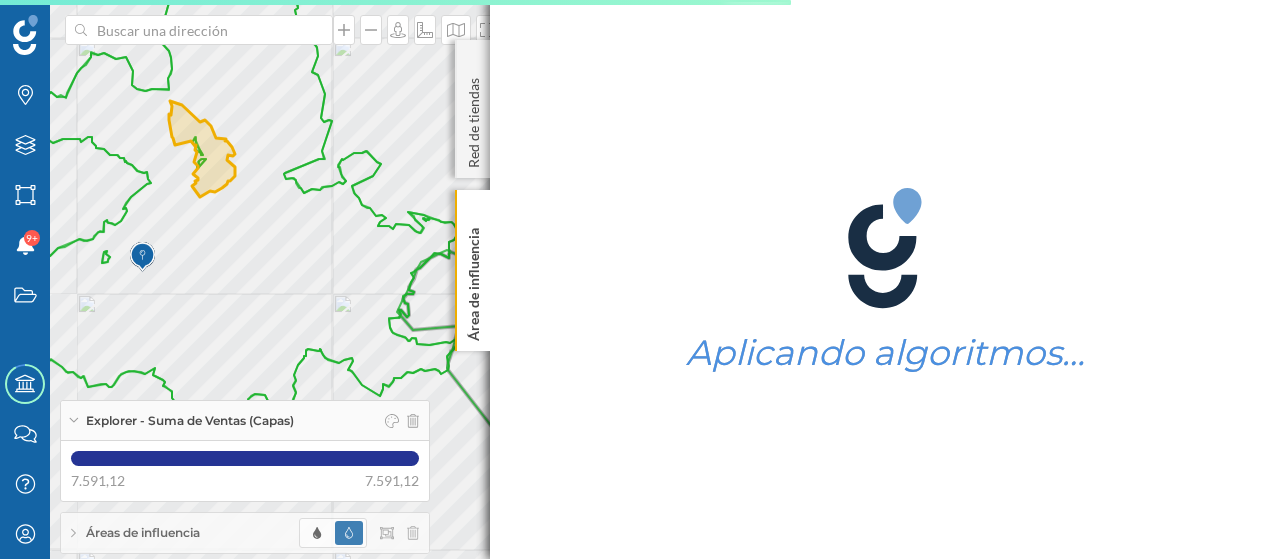 click 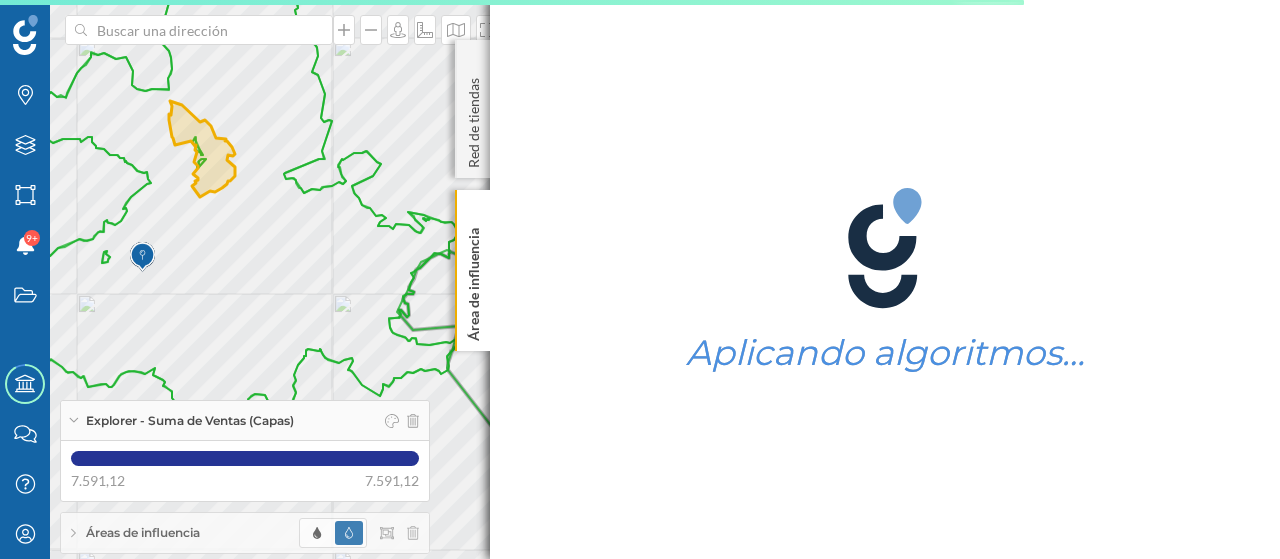 click 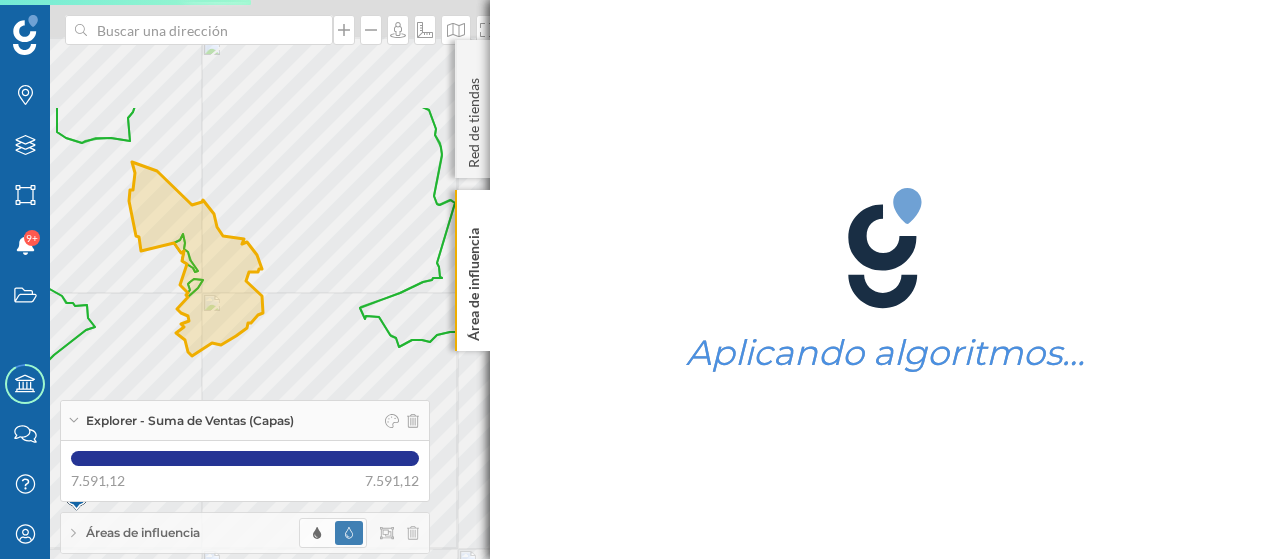 drag, startPoint x: 286, startPoint y: 221, endPoint x: 285, endPoint y: 349, distance: 128.0039 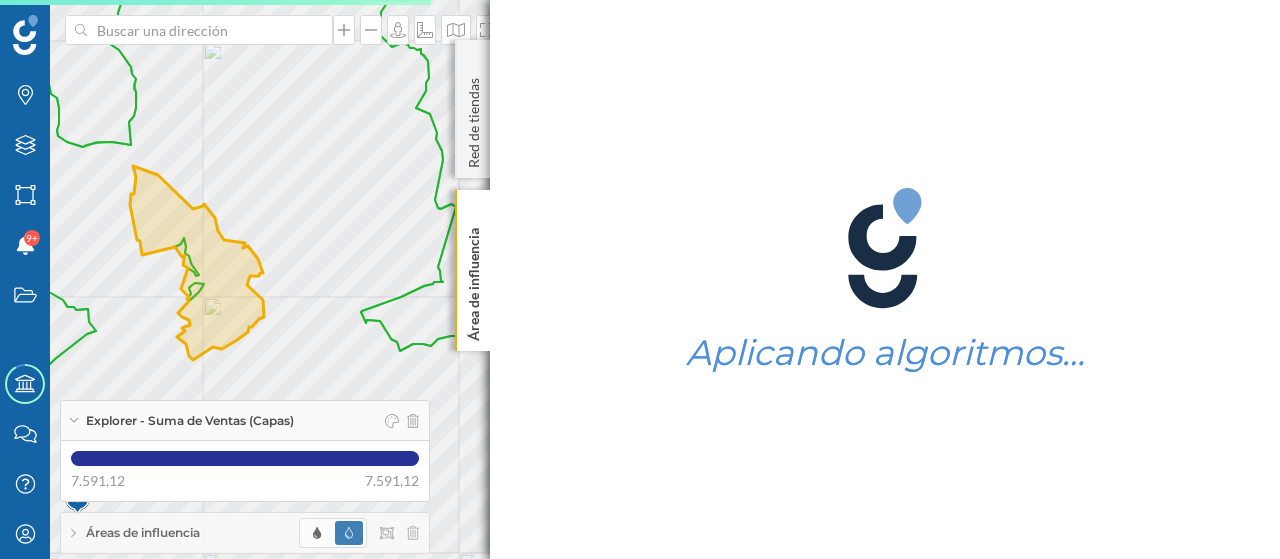 click 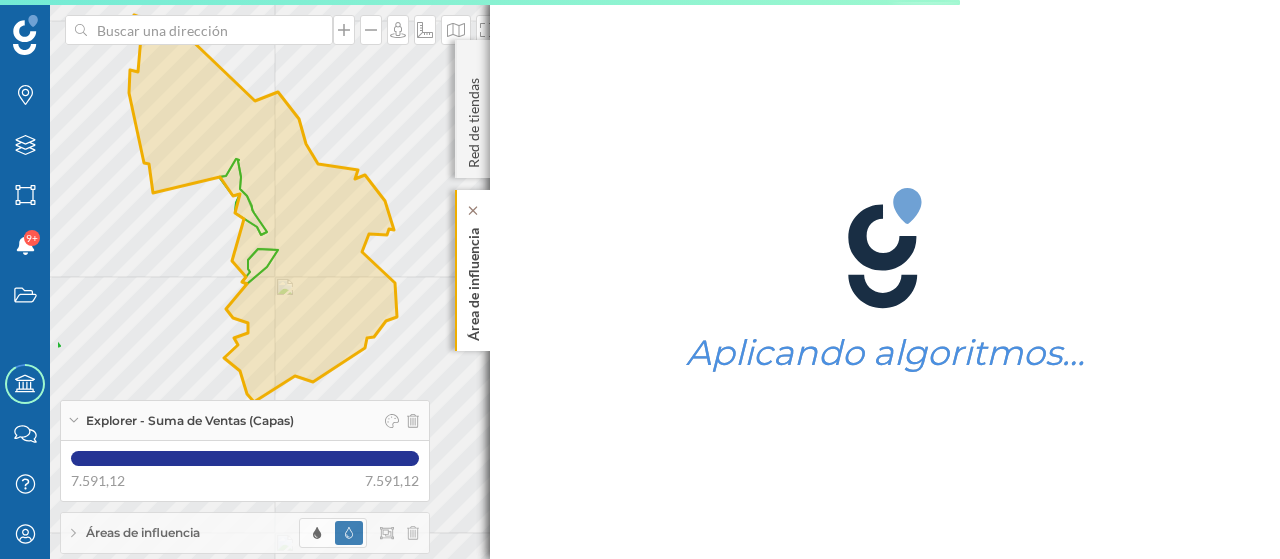 drag, startPoint x: 298, startPoint y: 311, endPoint x: 484, endPoint y: 325, distance: 186.52614 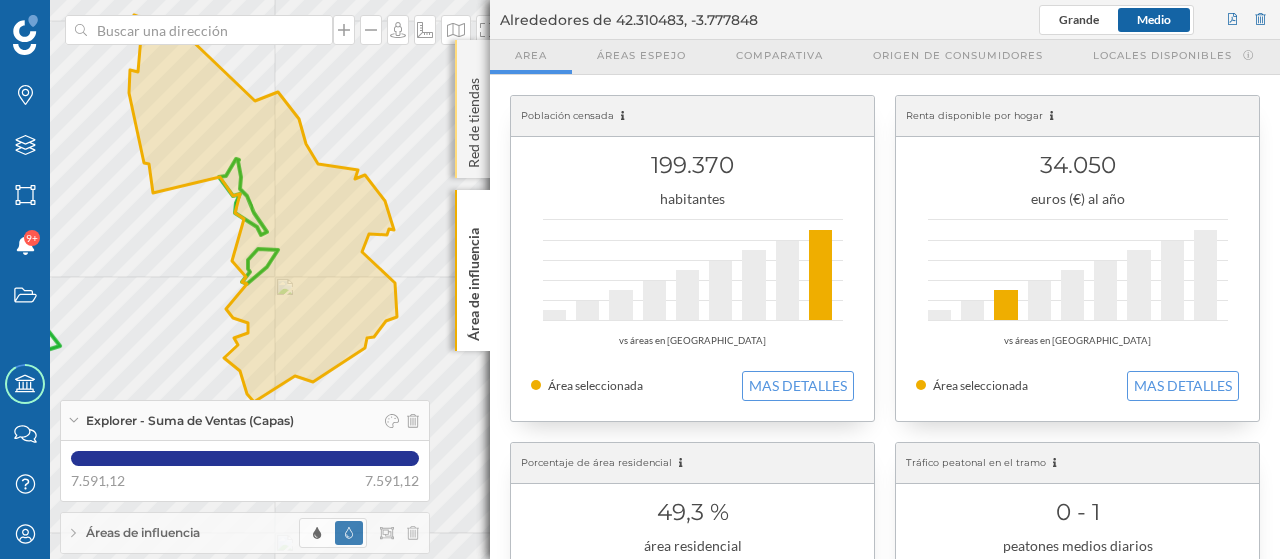click on "Red de tiendas" 